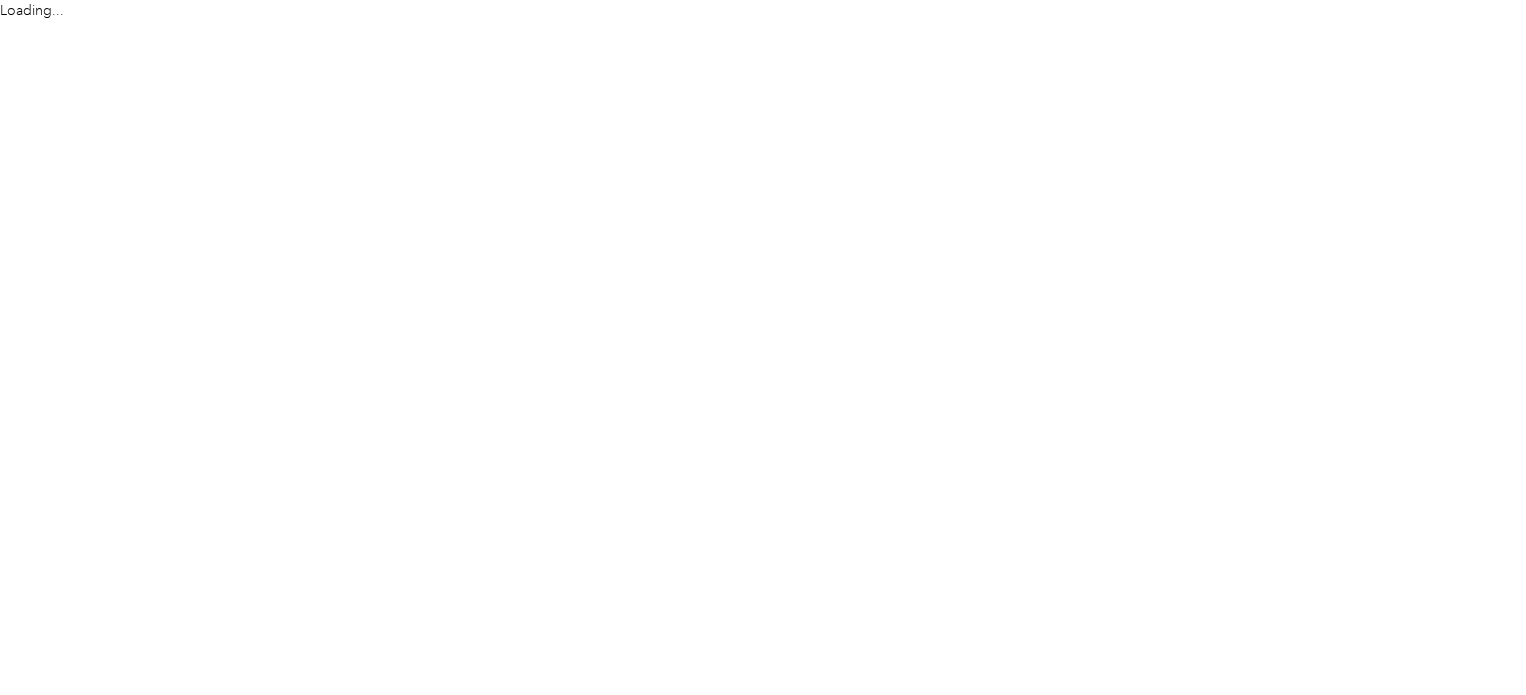 scroll, scrollTop: 0, scrollLeft: 0, axis: both 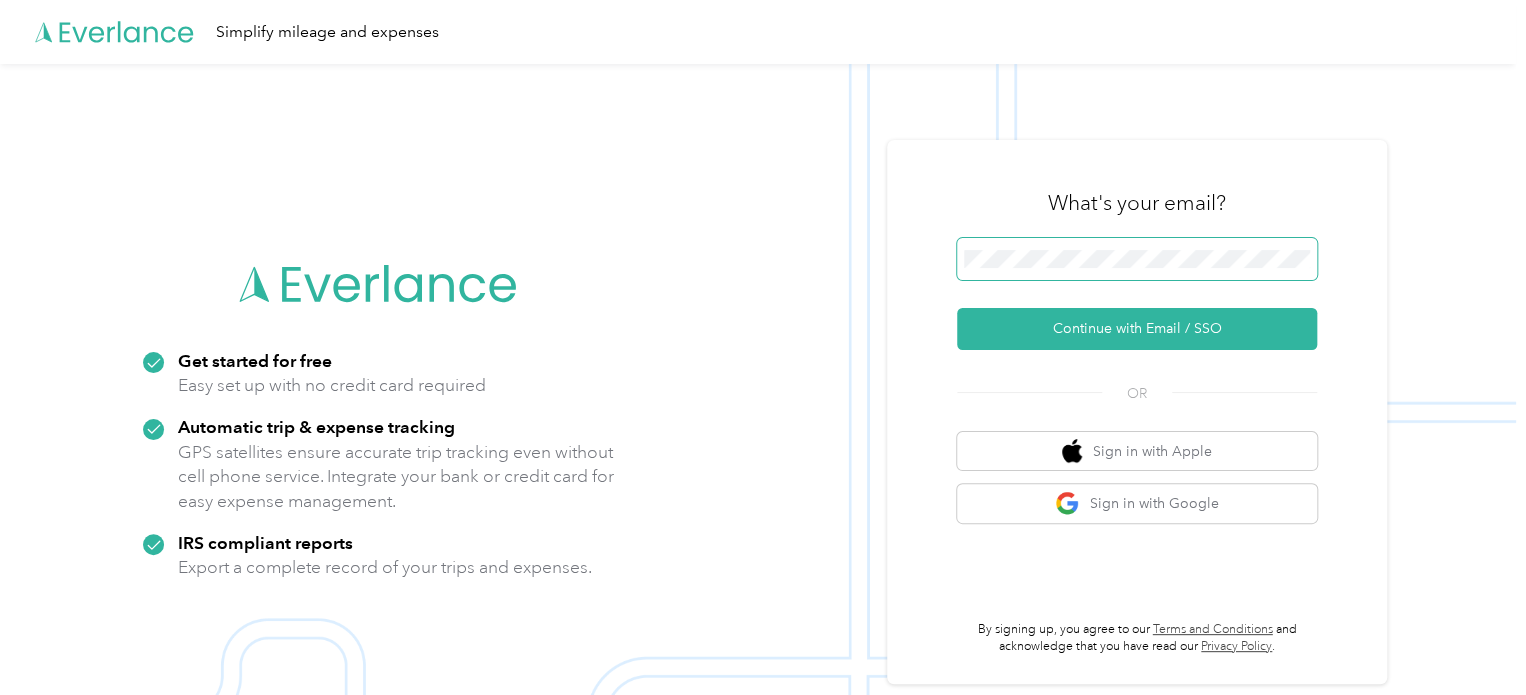 click at bounding box center (1137, 259) 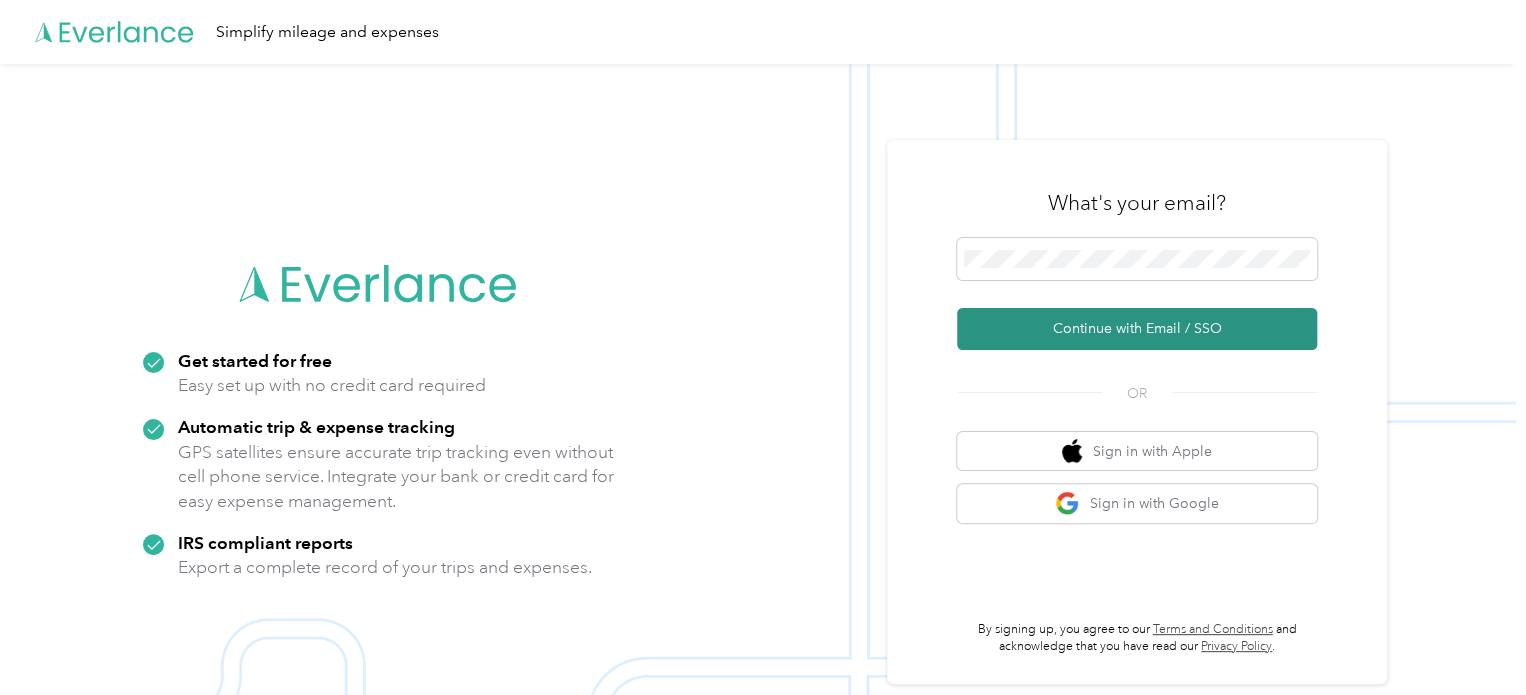 click on "Continue with Email / SSO" at bounding box center [1137, 329] 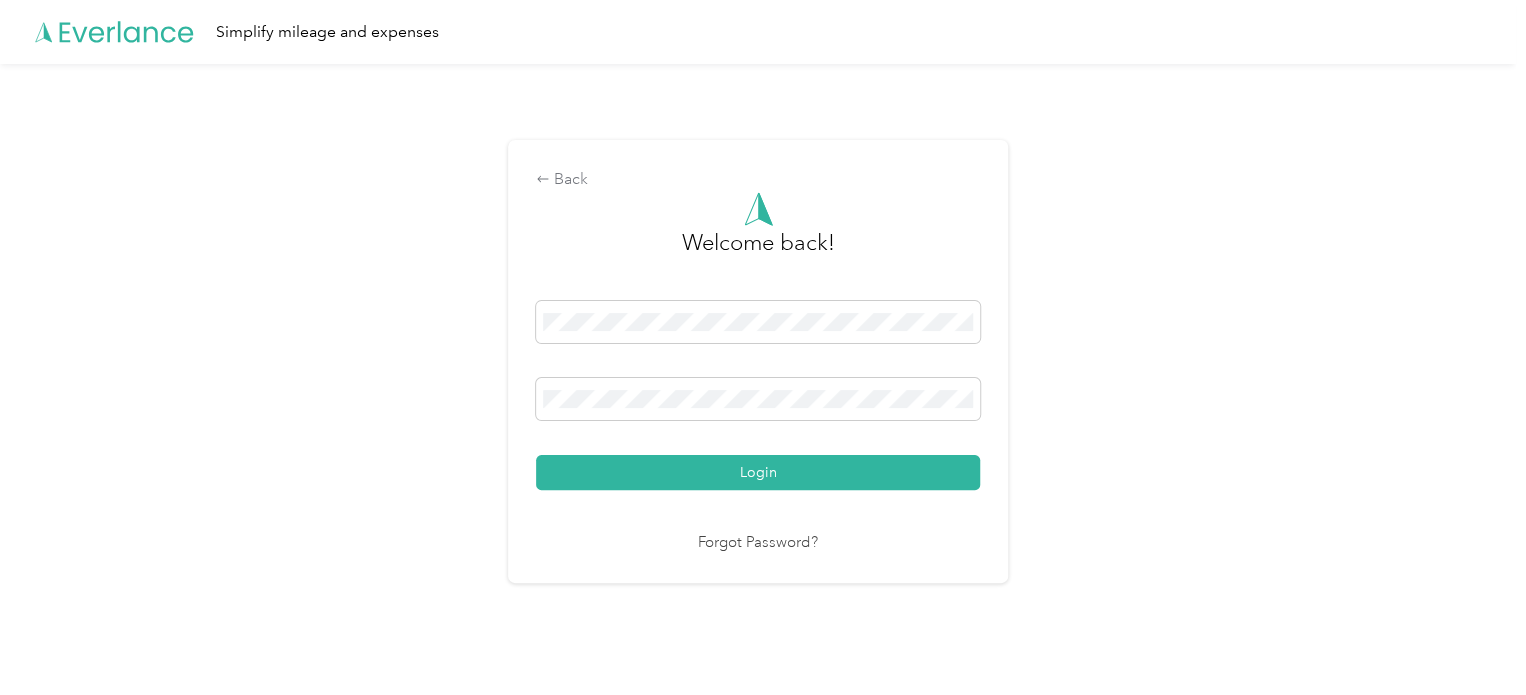 click on "Login" at bounding box center (758, 472) 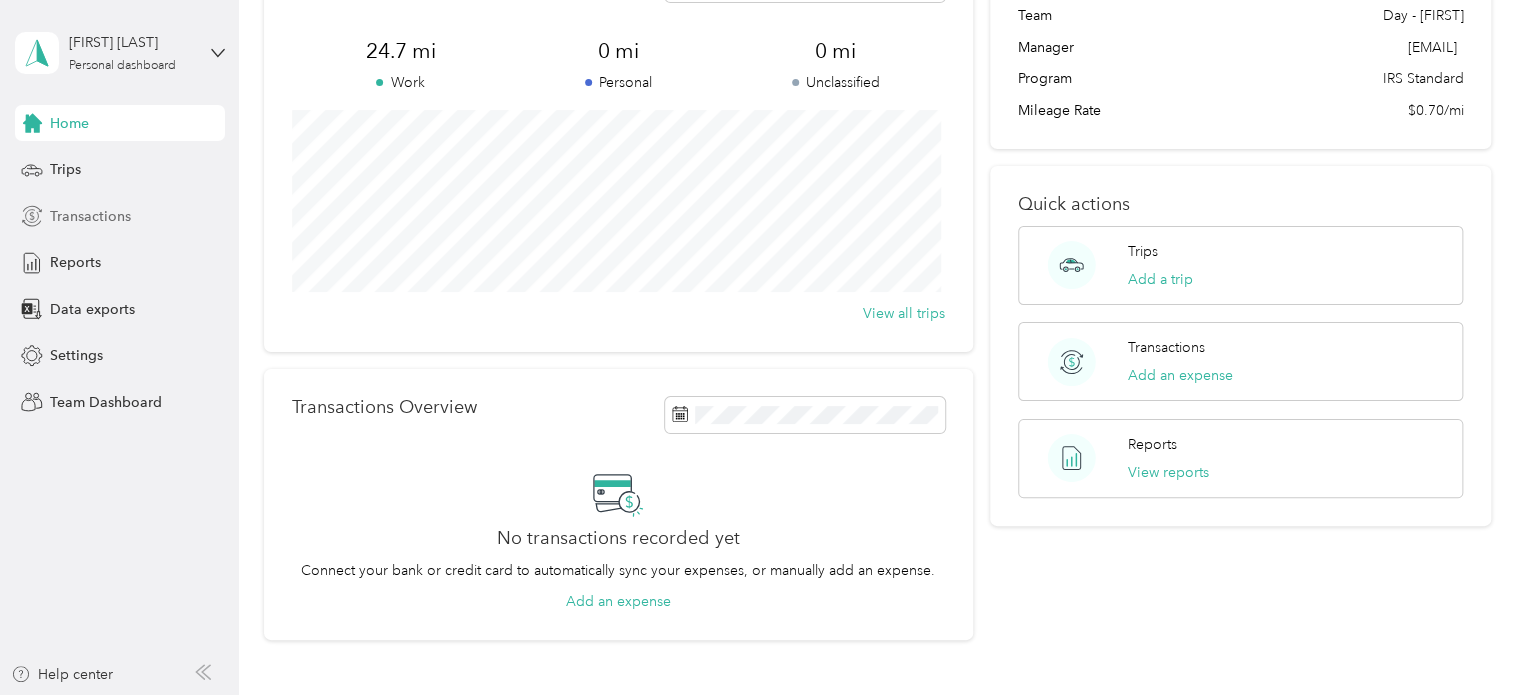 scroll, scrollTop: 0, scrollLeft: 0, axis: both 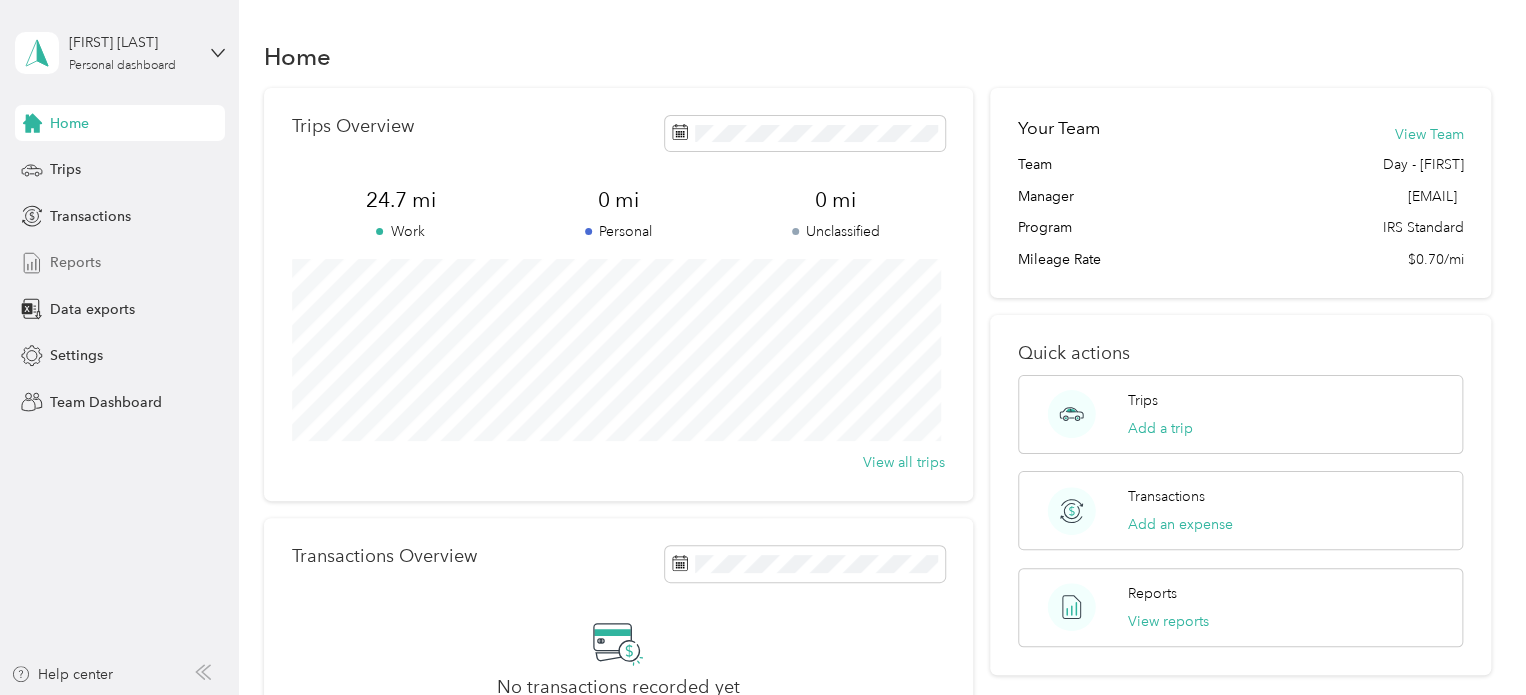 click on "Reports" at bounding box center [75, 262] 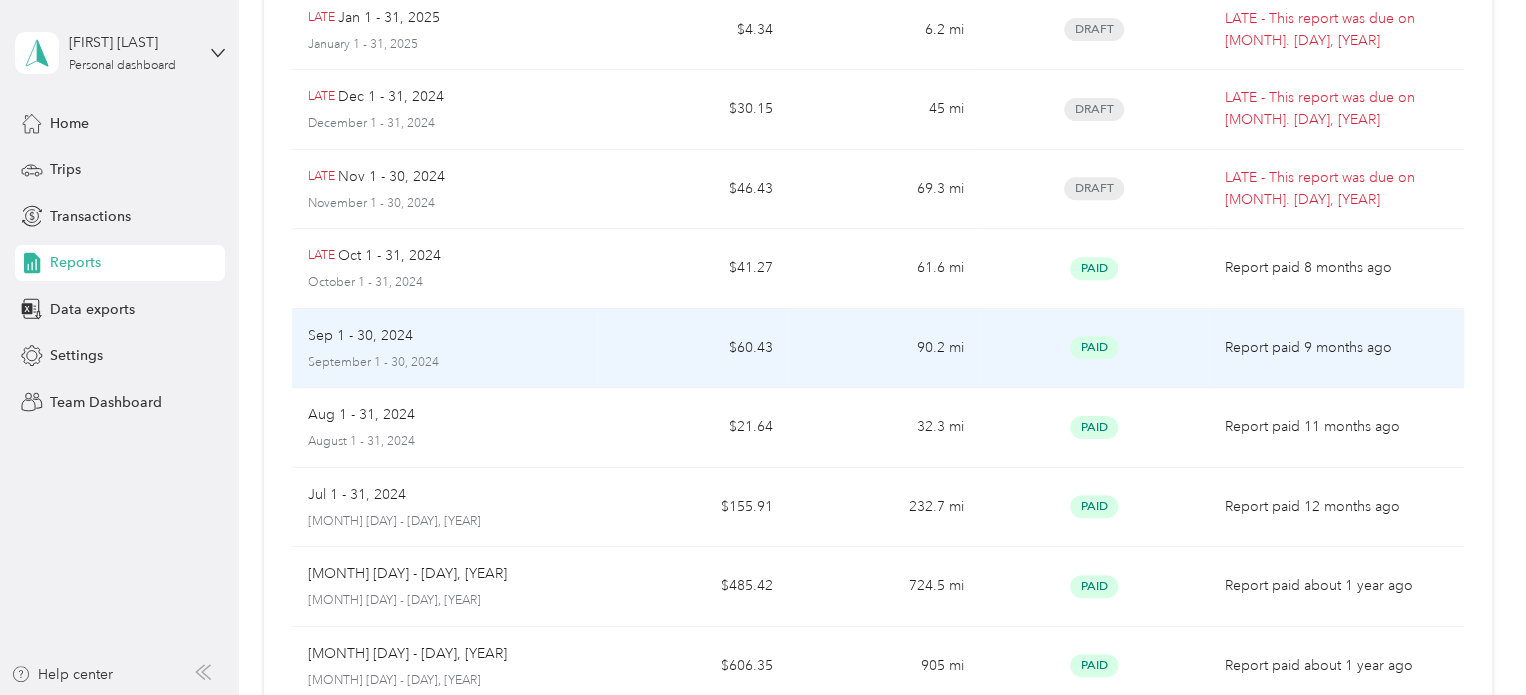 scroll, scrollTop: 0, scrollLeft: 0, axis: both 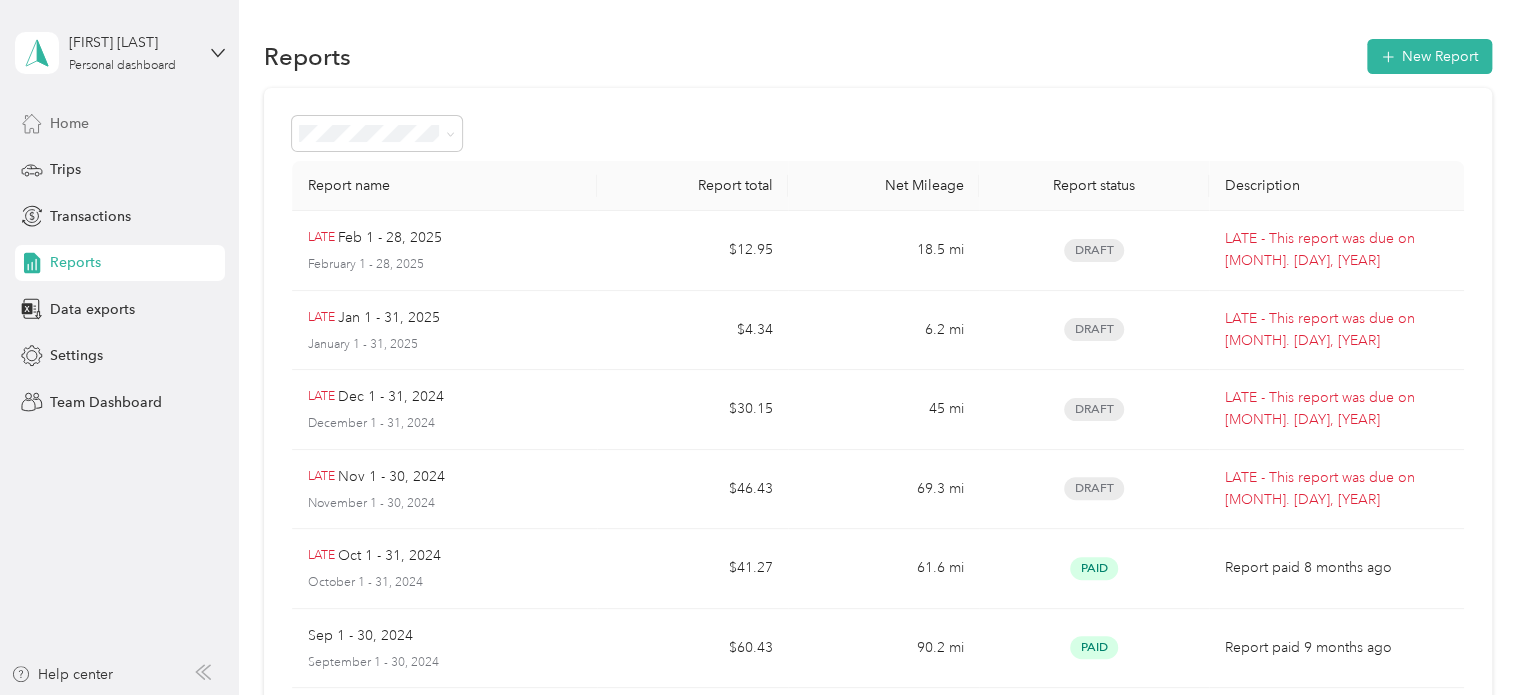 click on "Home" at bounding box center (120, 123) 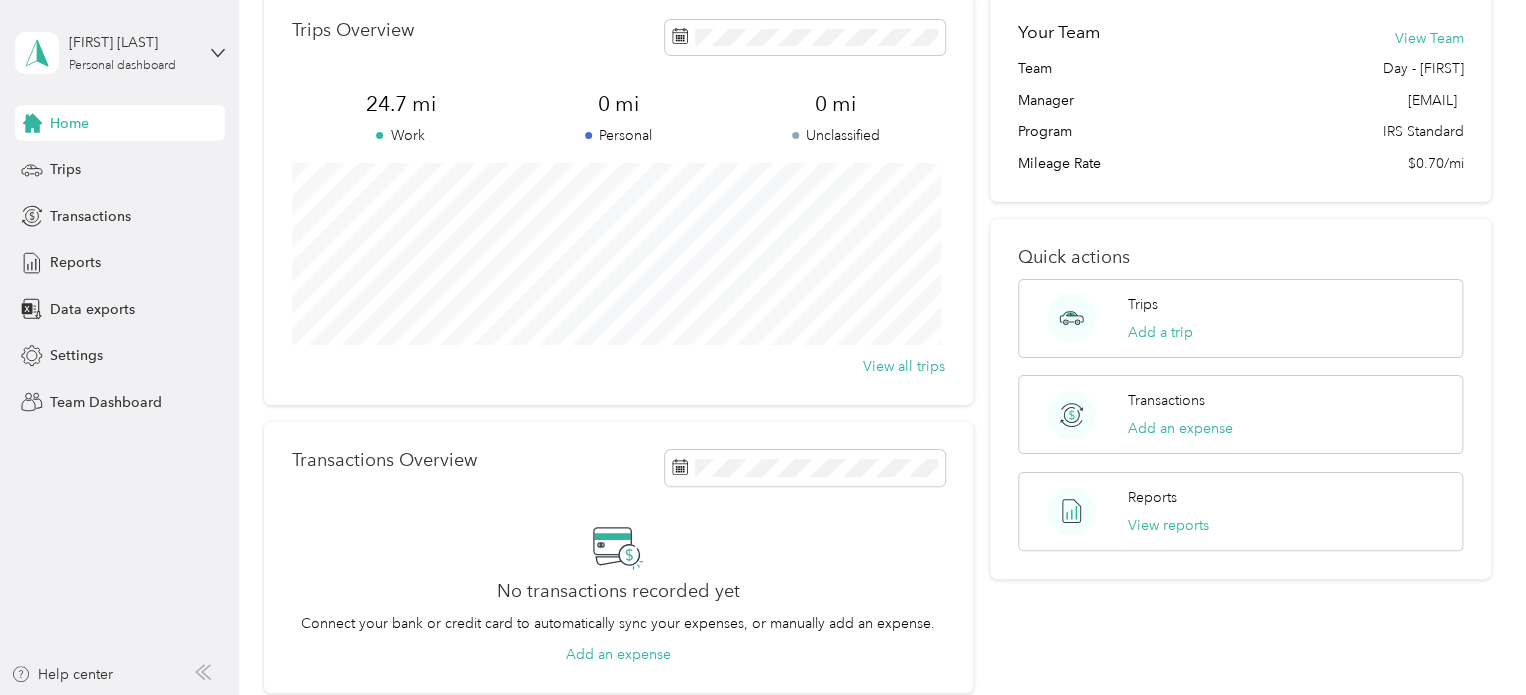 scroll, scrollTop: 0, scrollLeft: 0, axis: both 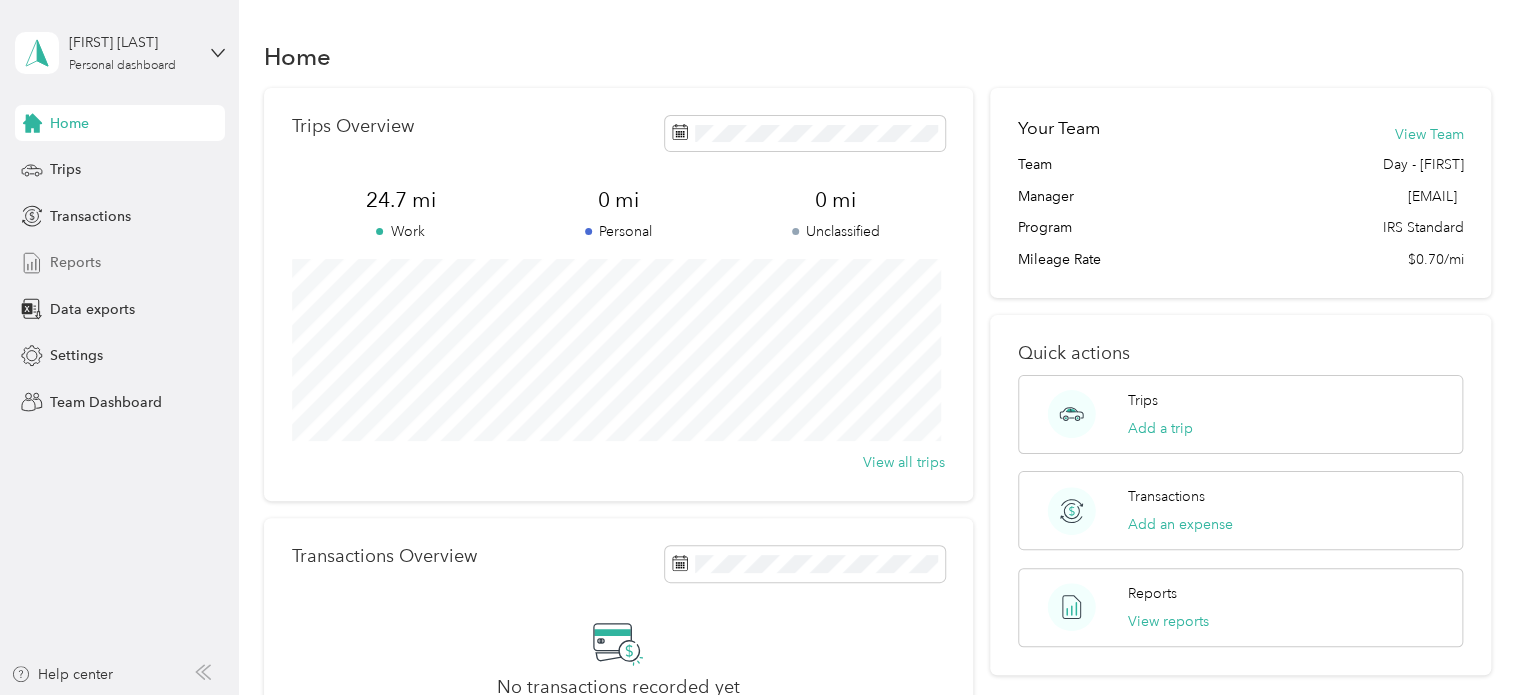 click on "Reports" at bounding box center [75, 262] 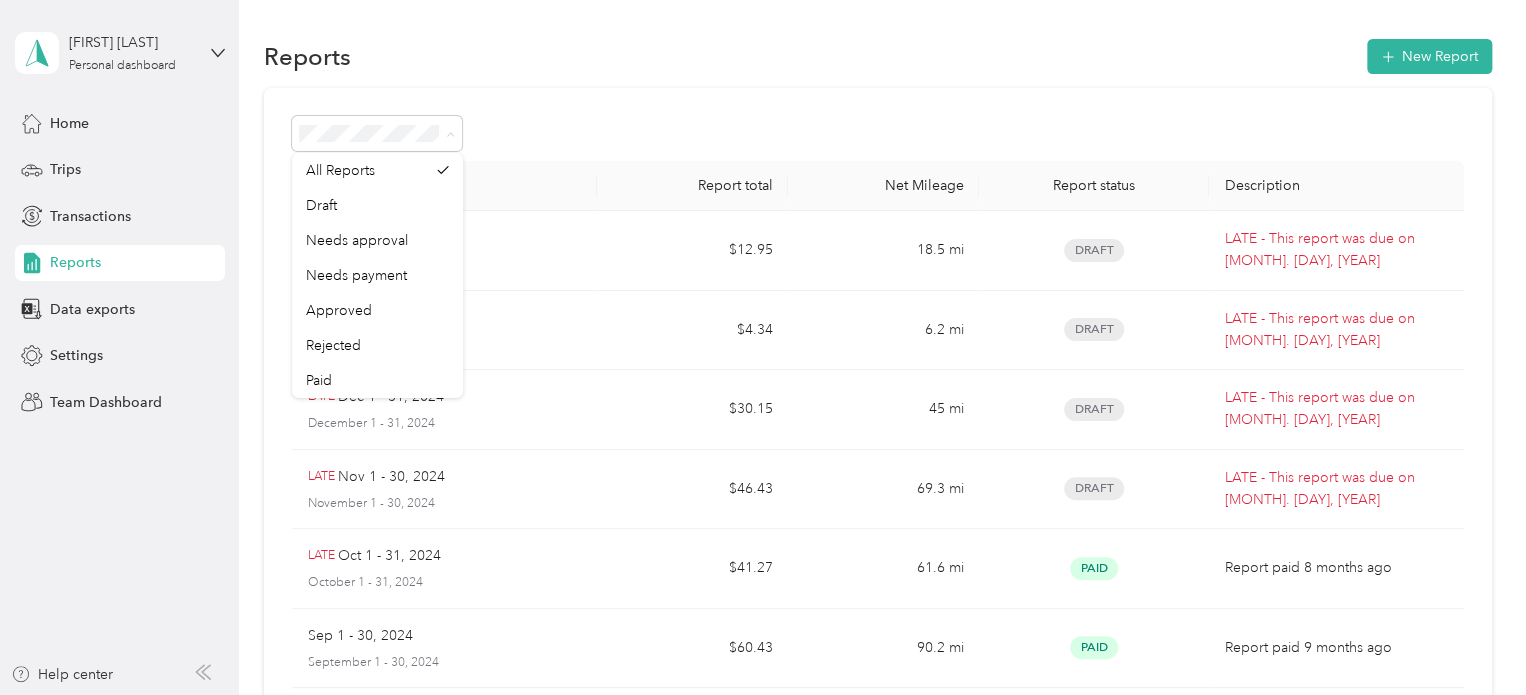 click at bounding box center (878, 133) 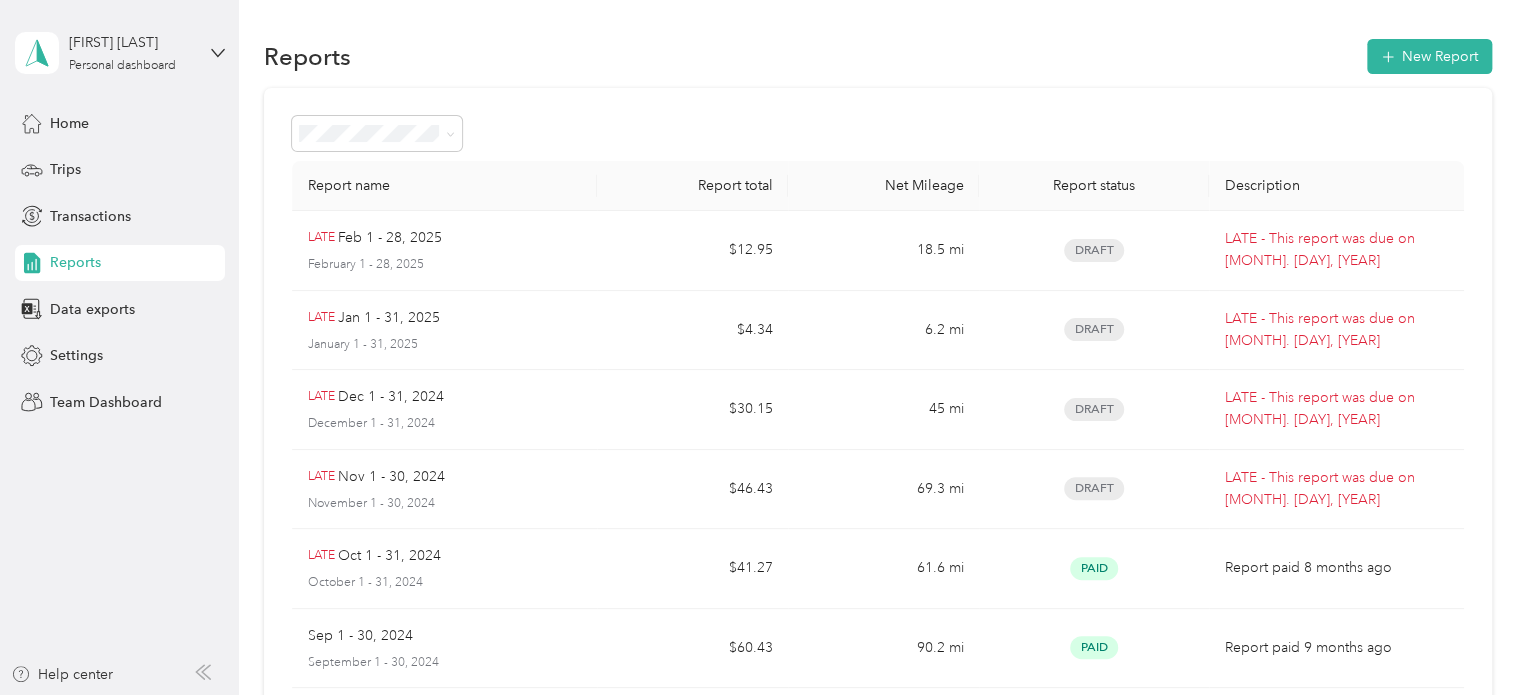 click on "Needs approval" at bounding box center (357, 232) 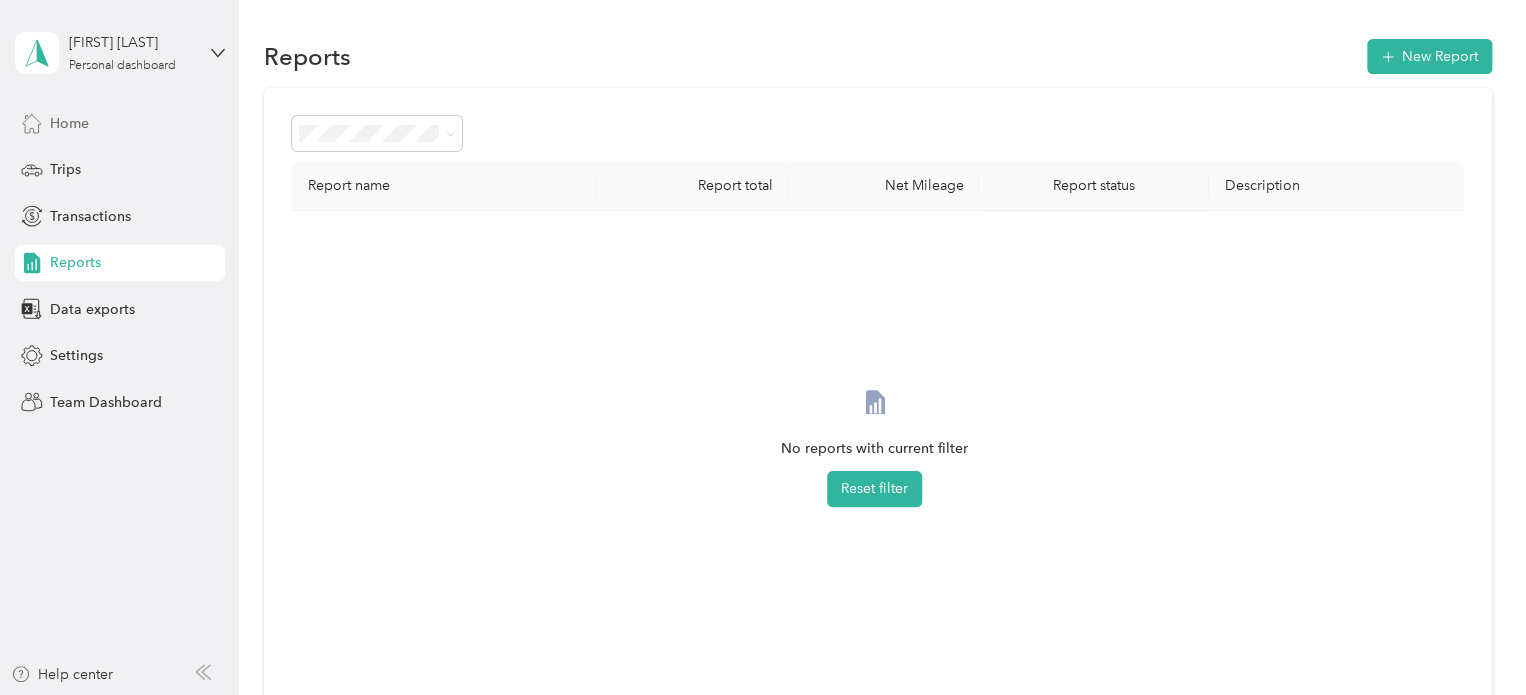 click on "Home" at bounding box center [69, 123] 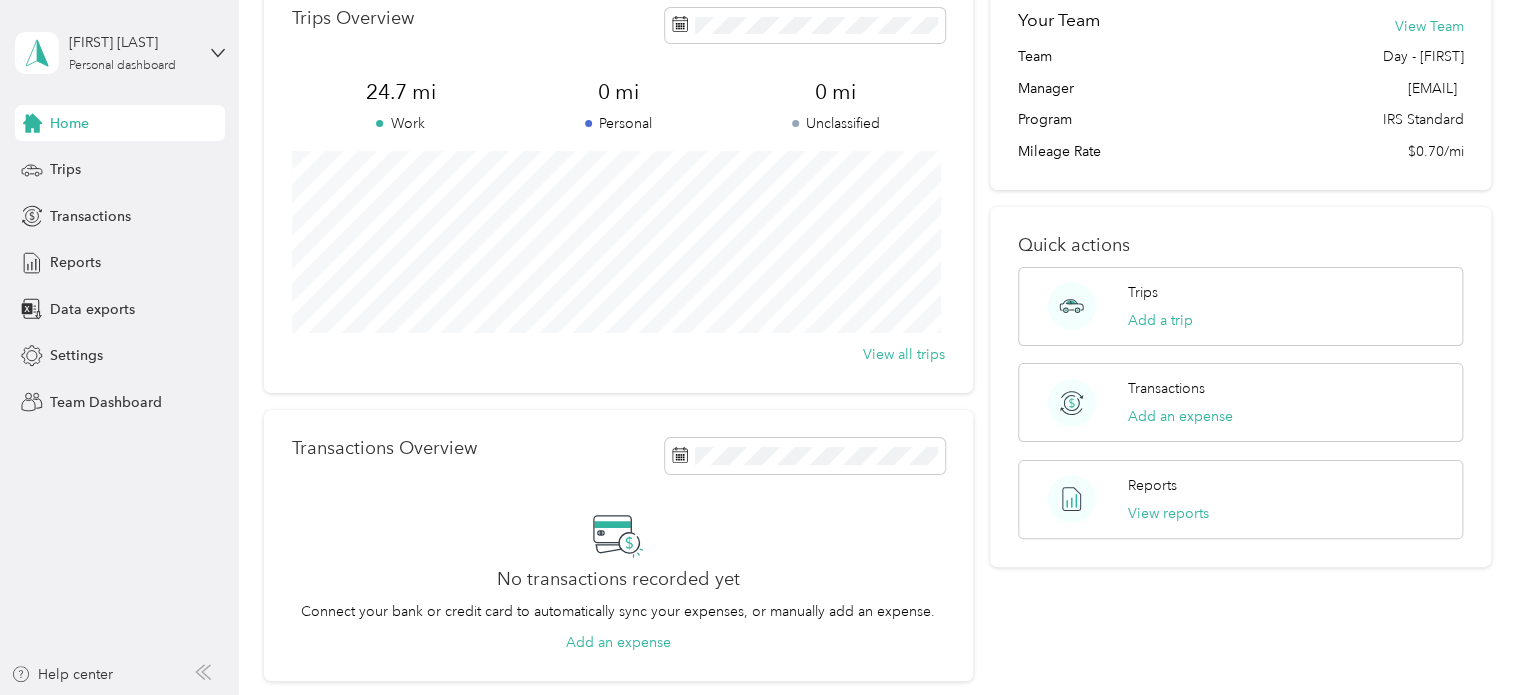 scroll, scrollTop: 0, scrollLeft: 0, axis: both 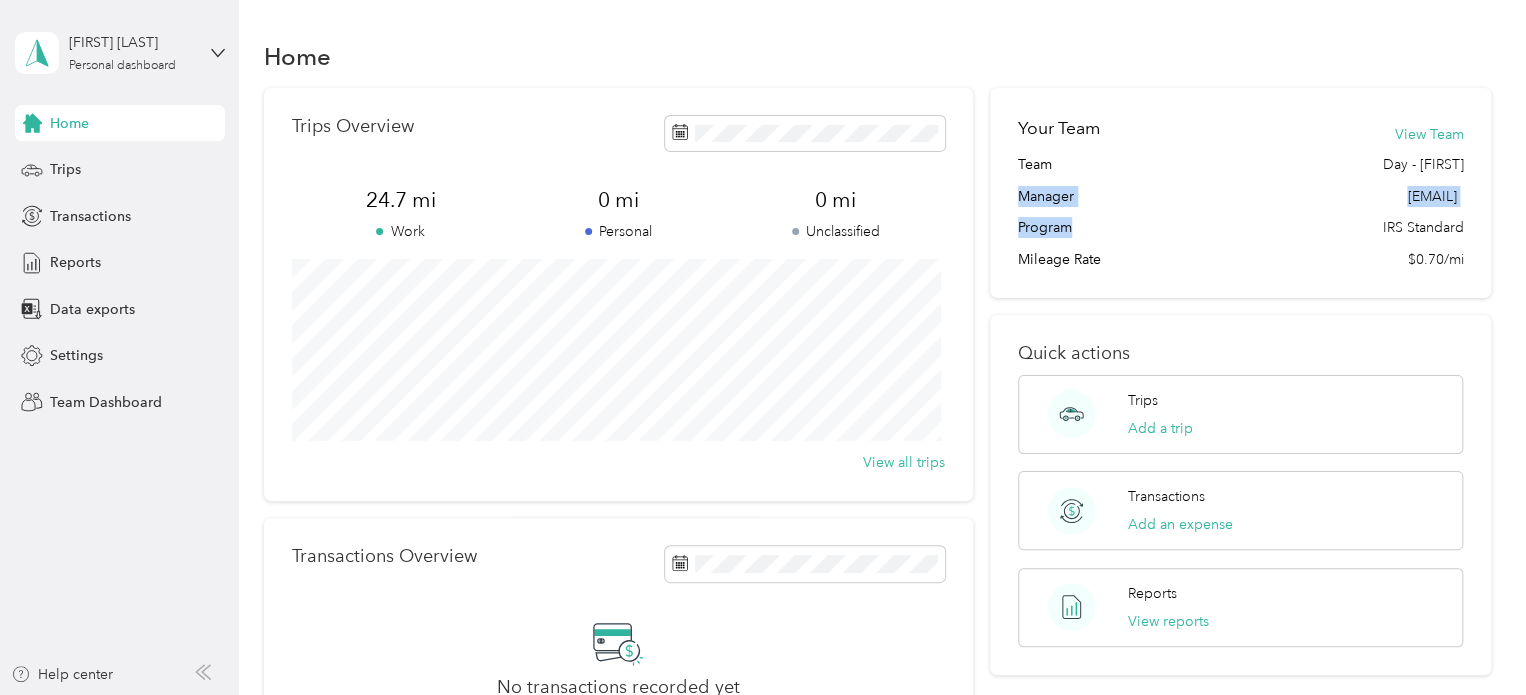 drag, startPoint x: 1015, startPoint y: 196, endPoint x: 1155, endPoint y: 215, distance: 141.2834 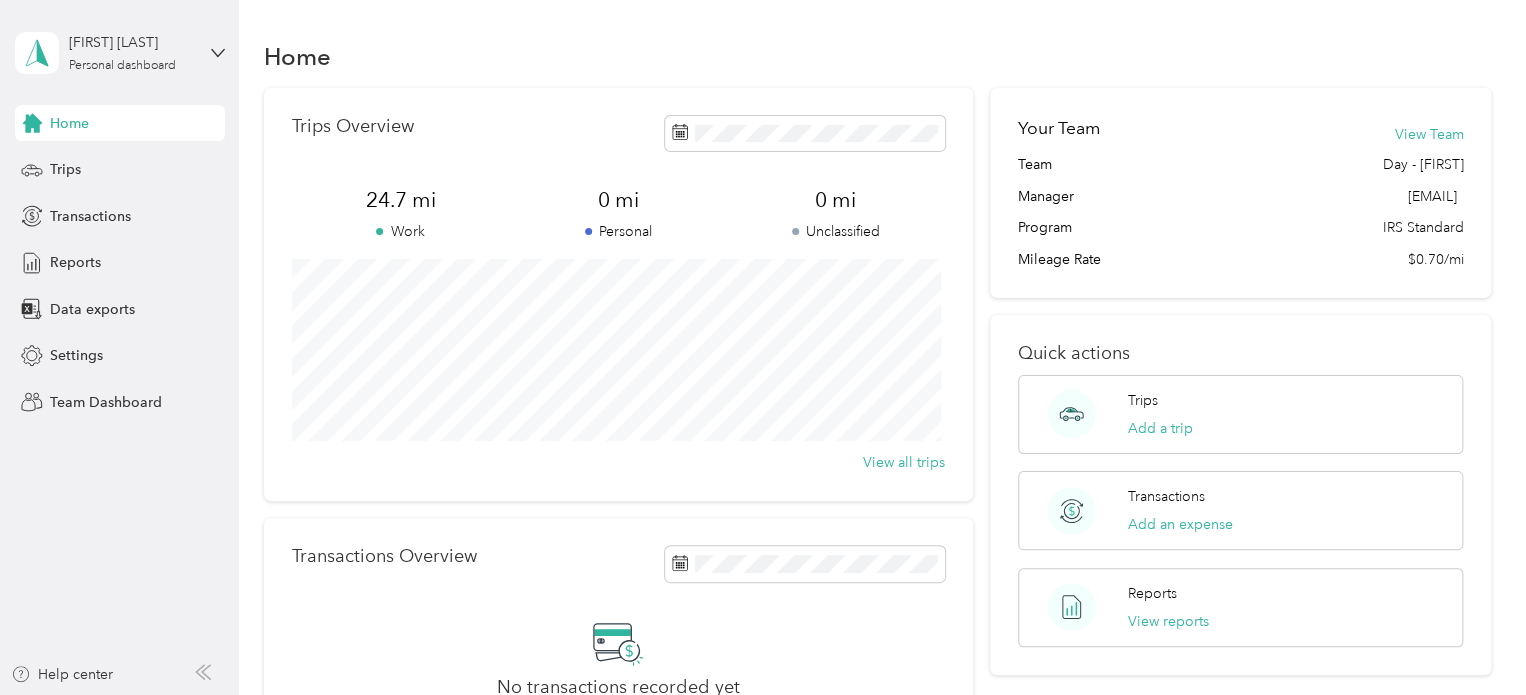 click on "Team Day - [FIRST] [LAST] [EMAIL] Program IRS Standard Mileage Rate [CURRENCY][RATE]/mi" at bounding box center [1240, 212] 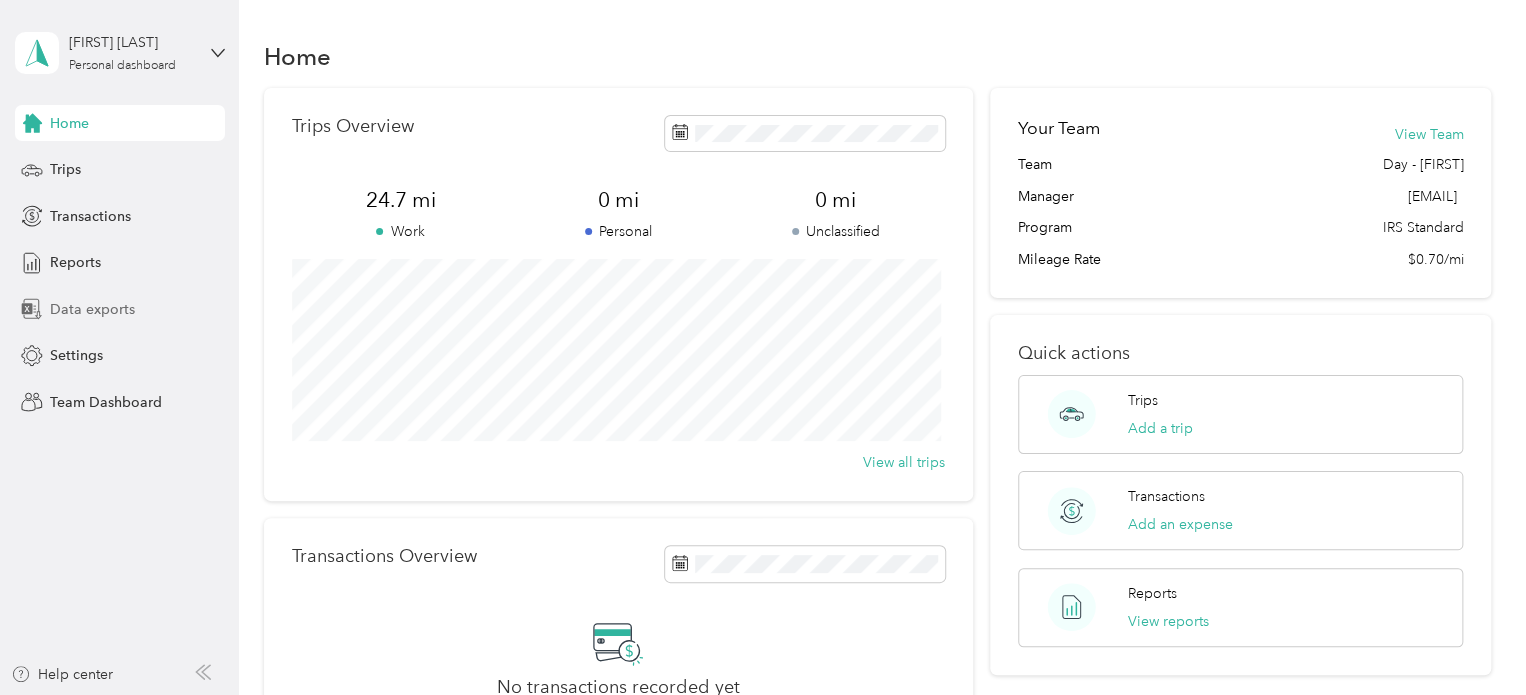 click on "Data exports" at bounding box center (92, 309) 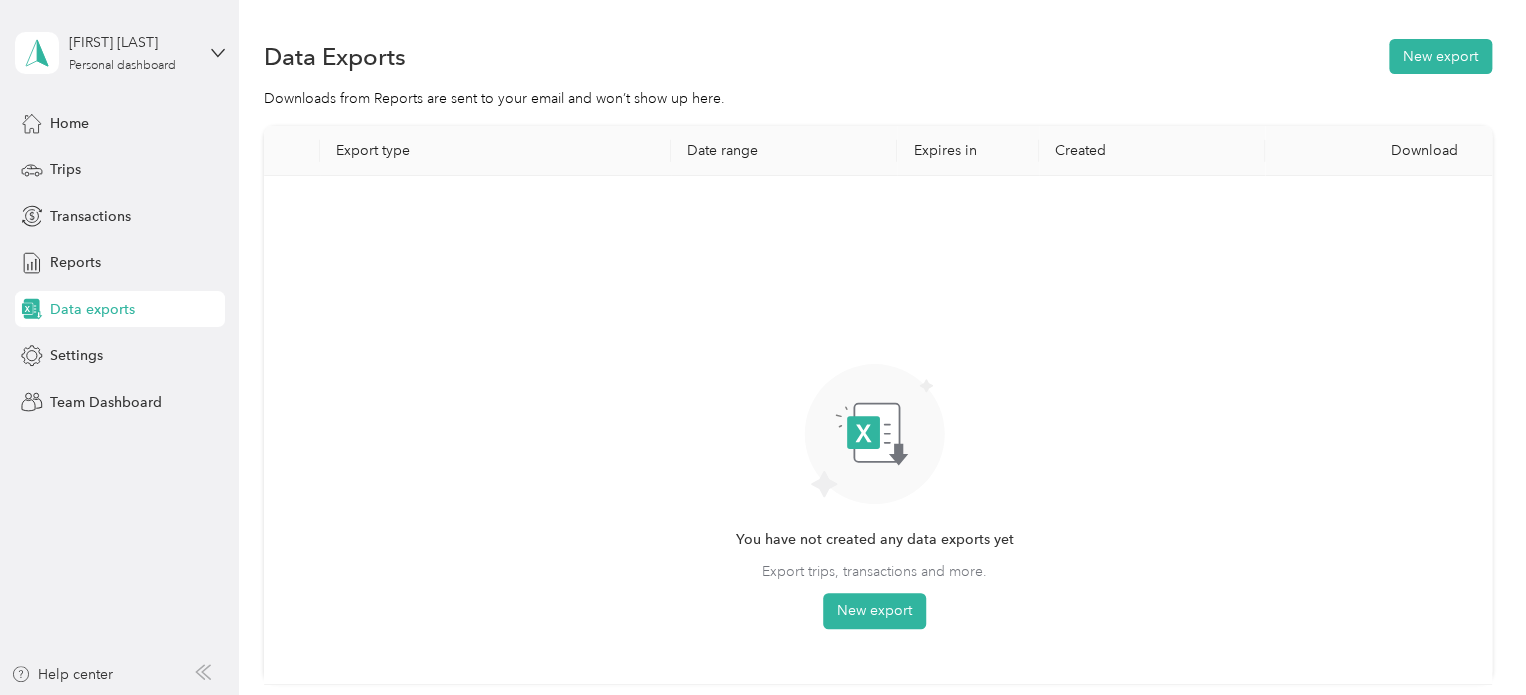 click on "Home Trips Transactions Reports Data exports Settings Team Dashboard" at bounding box center (120, 262) 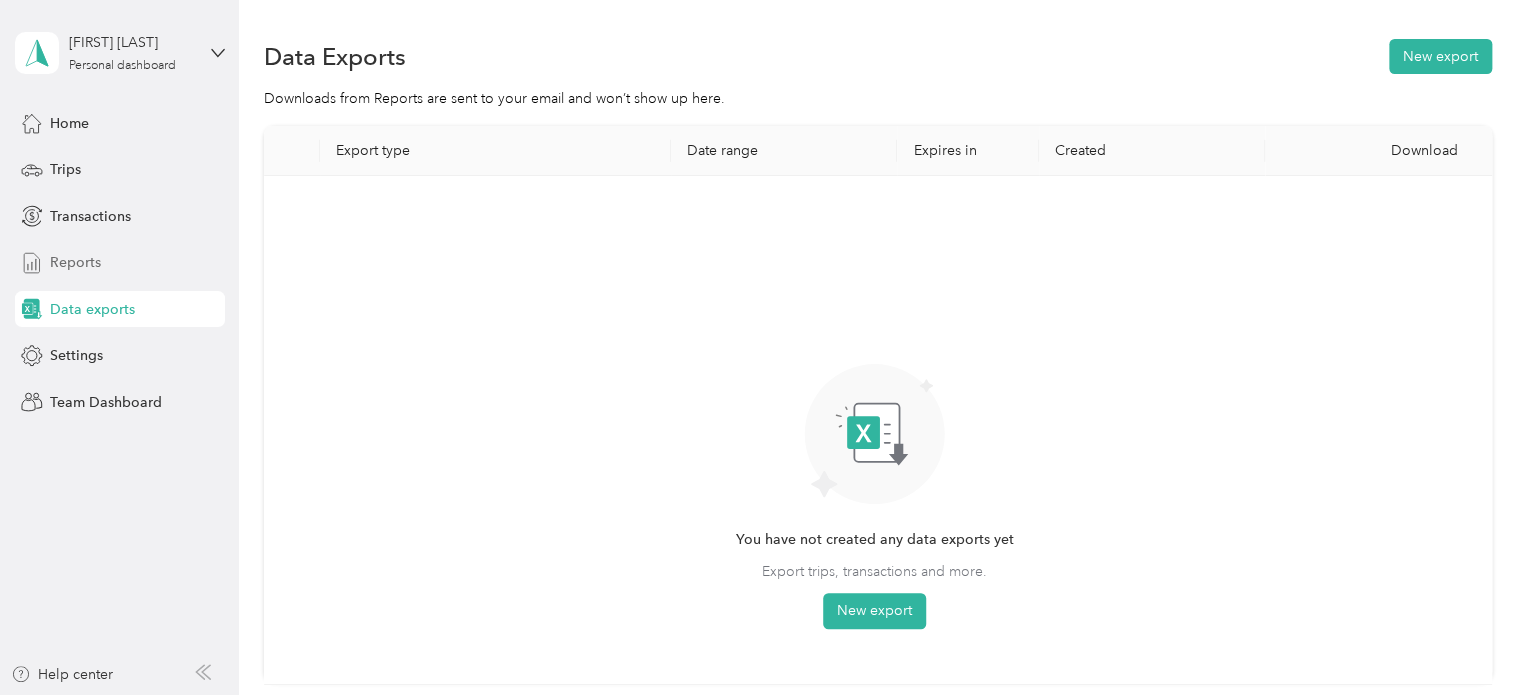 click on "Reports" at bounding box center (120, 263) 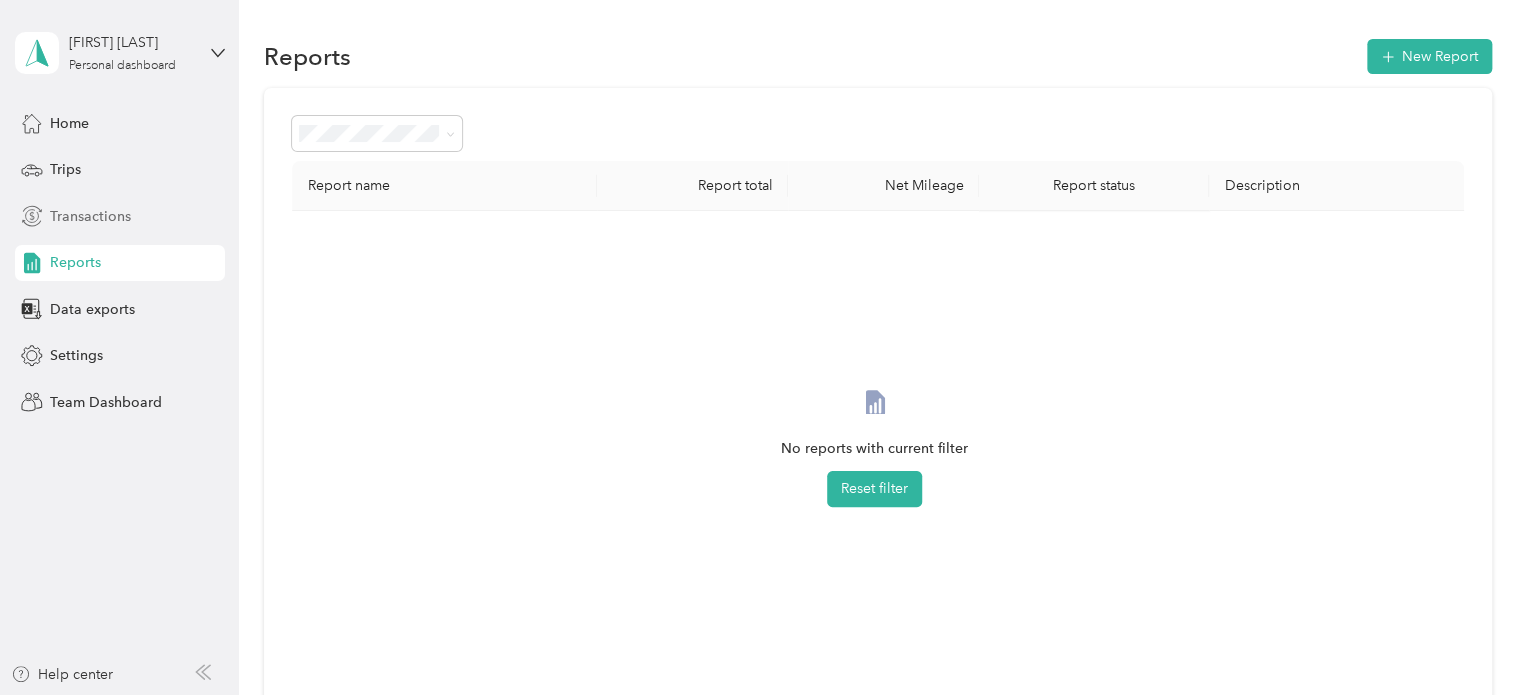 click on "Transactions" at bounding box center [90, 216] 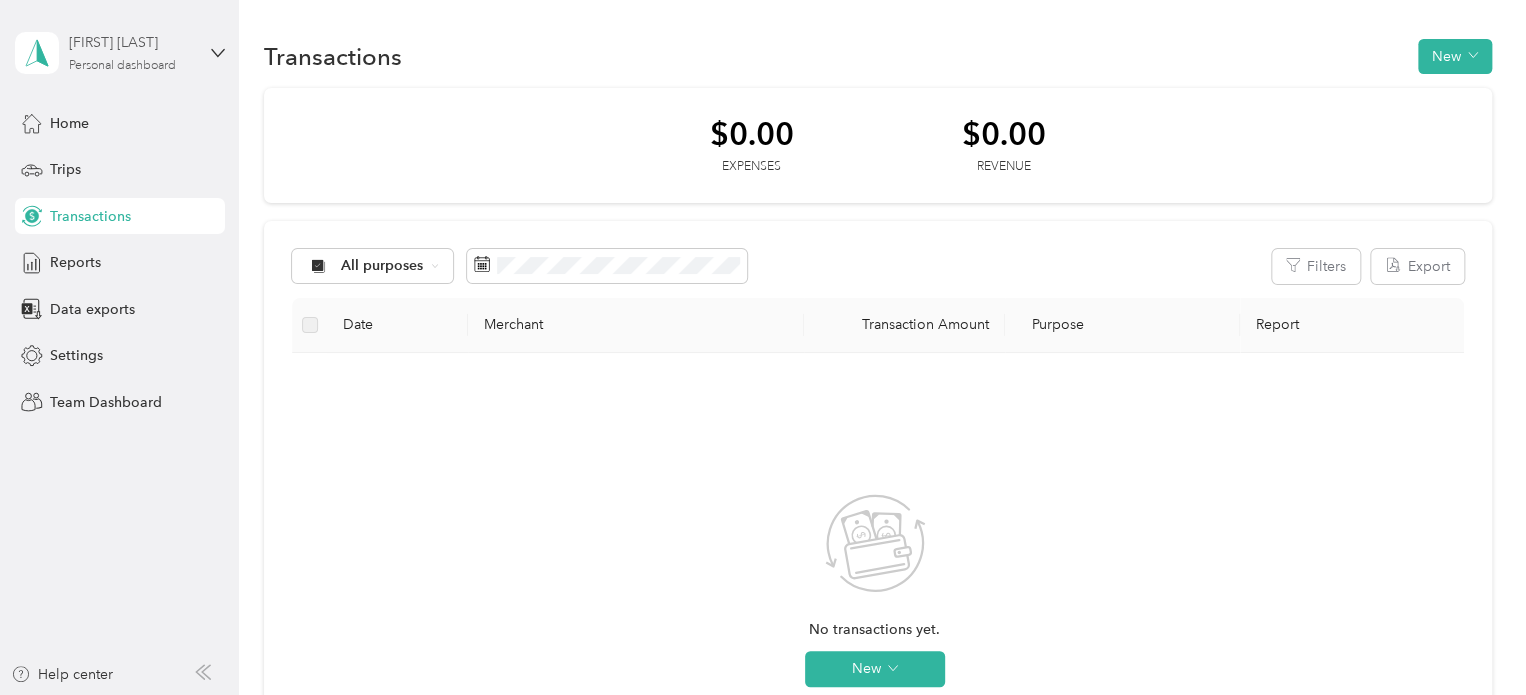 click on "[FIRST] [LAST]" at bounding box center [131, 42] 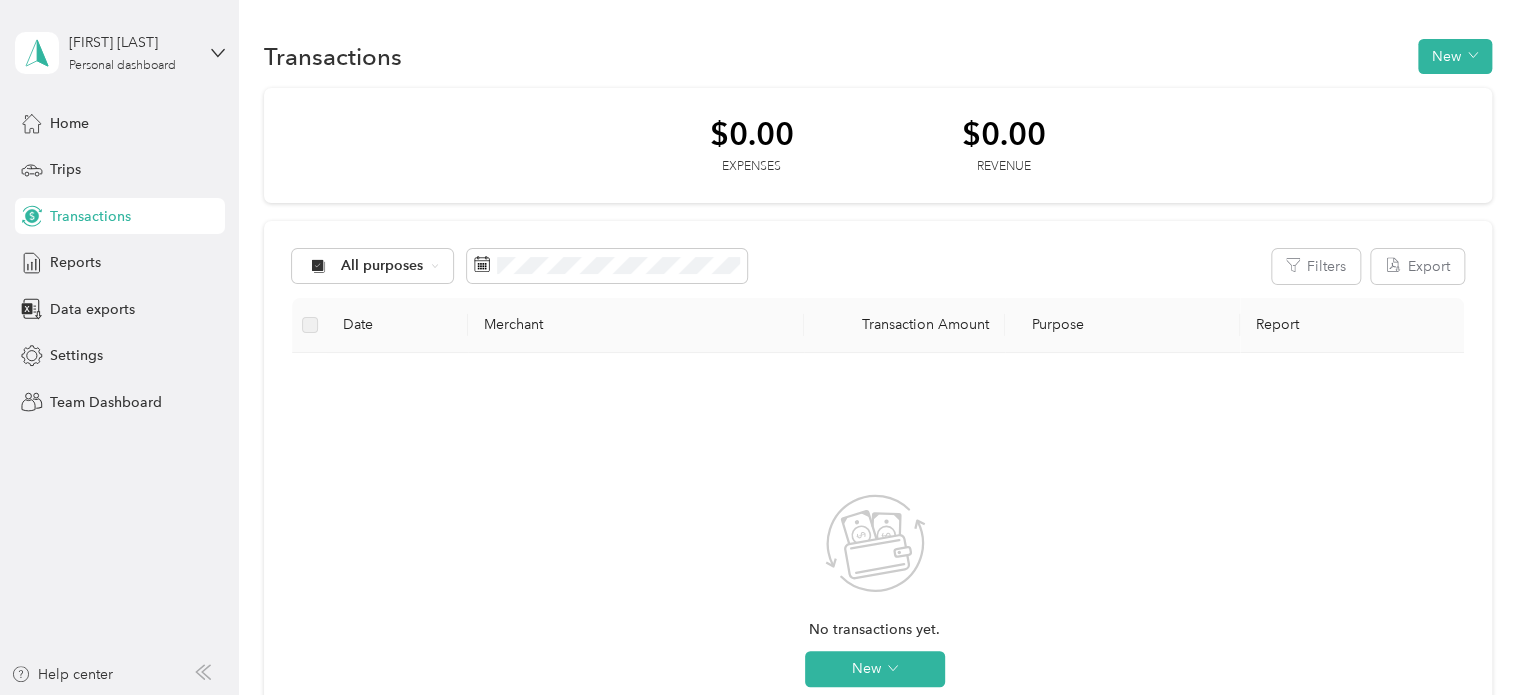 click on "Team dashboard" at bounding box center [85, 164] 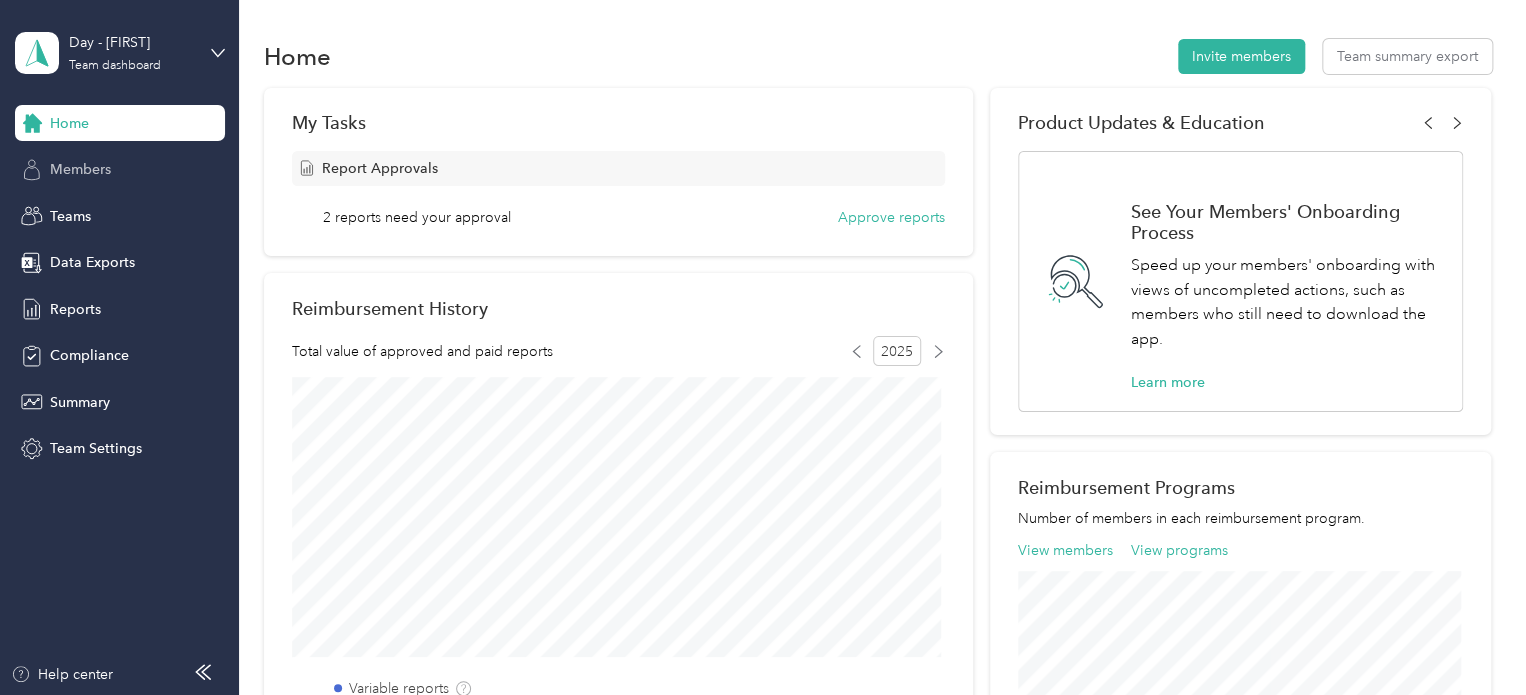 click on "Members" at bounding box center (80, 169) 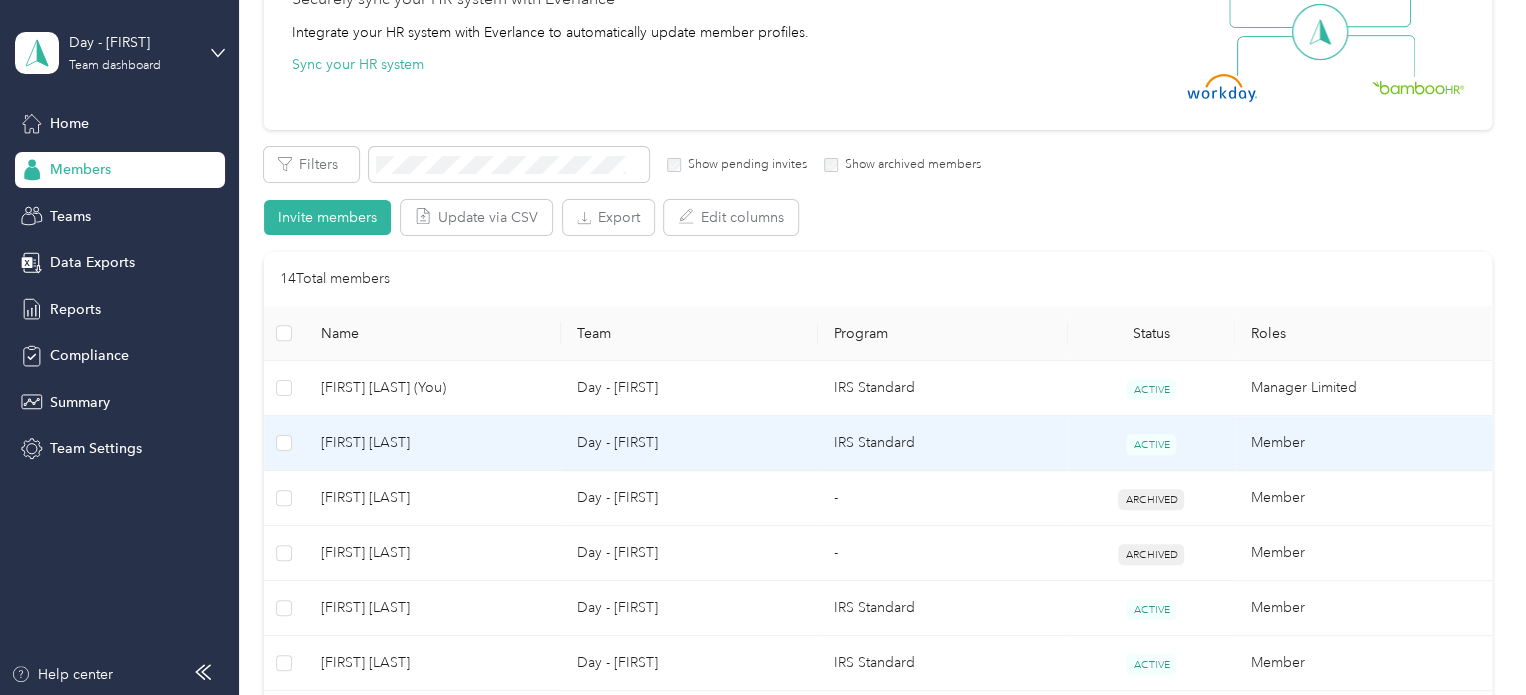 scroll, scrollTop: 100, scrollLeft: 0, axis: vertical 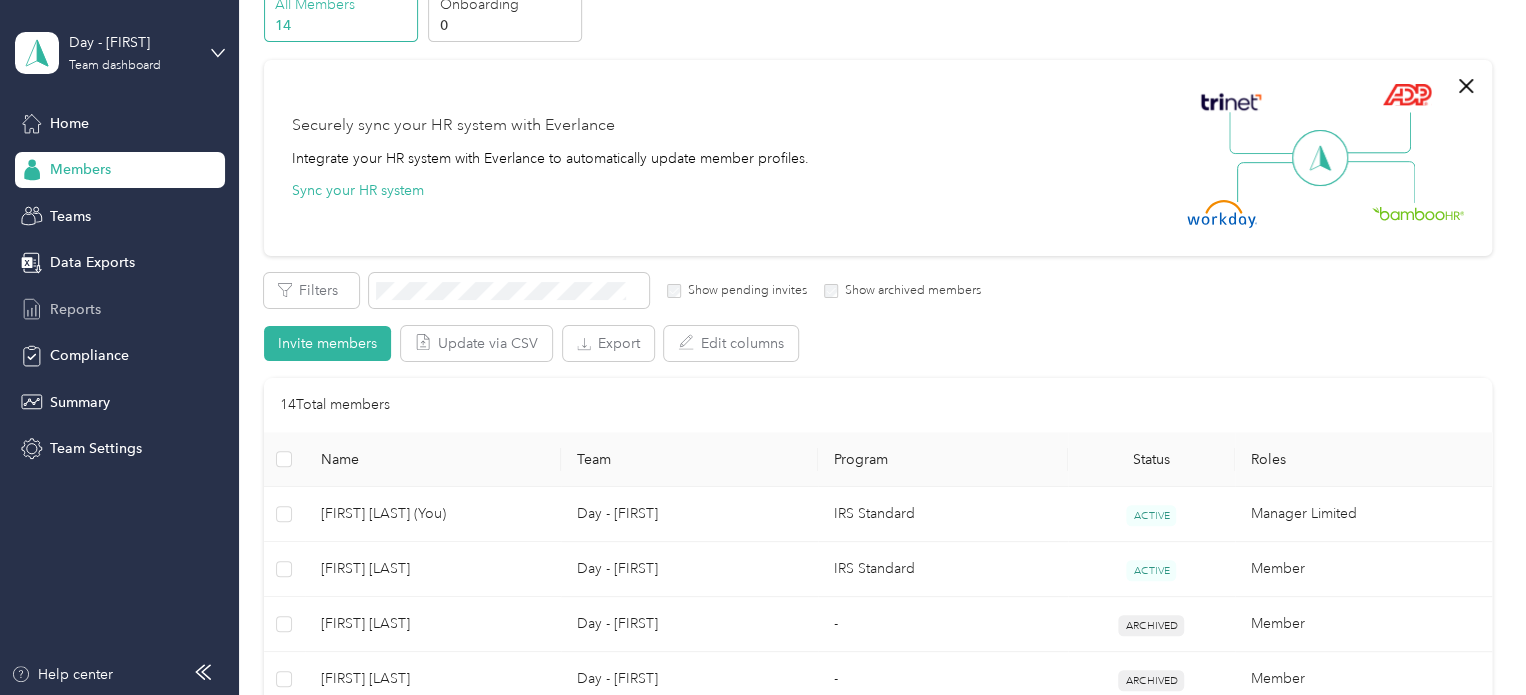 click on "Reports" at bounding box center (75, 309) 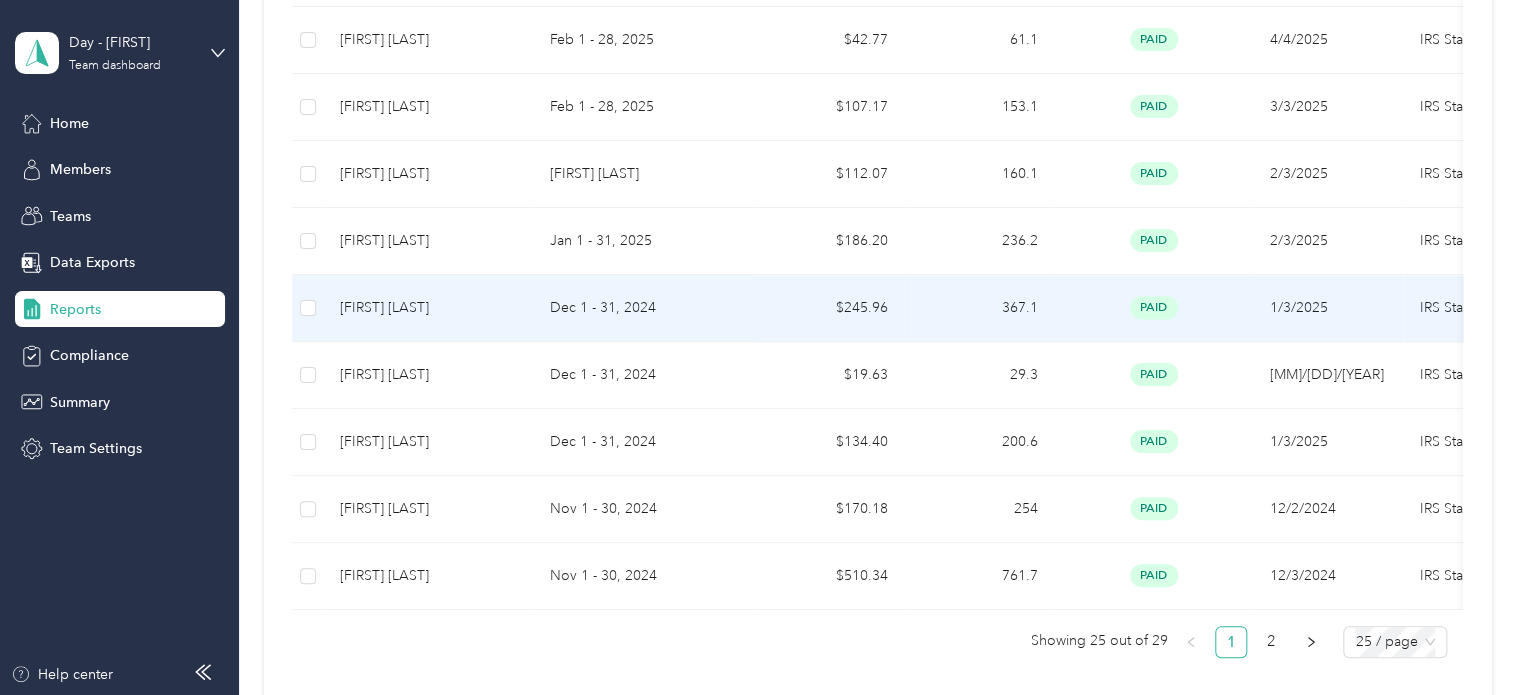 scroll, scrollTop: 1764, scrollLeft: 0, axis: vertical 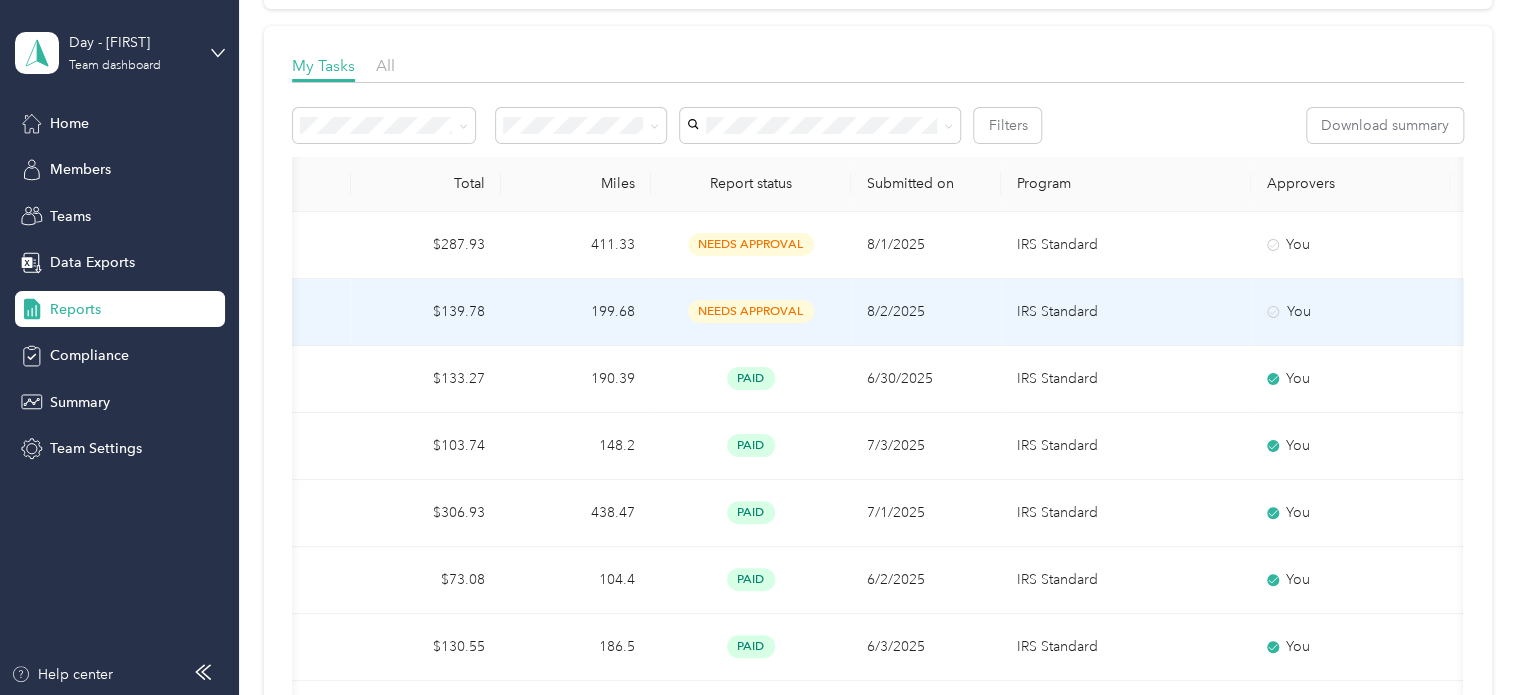 click on "needs approval" at bounding box center [751, 311] 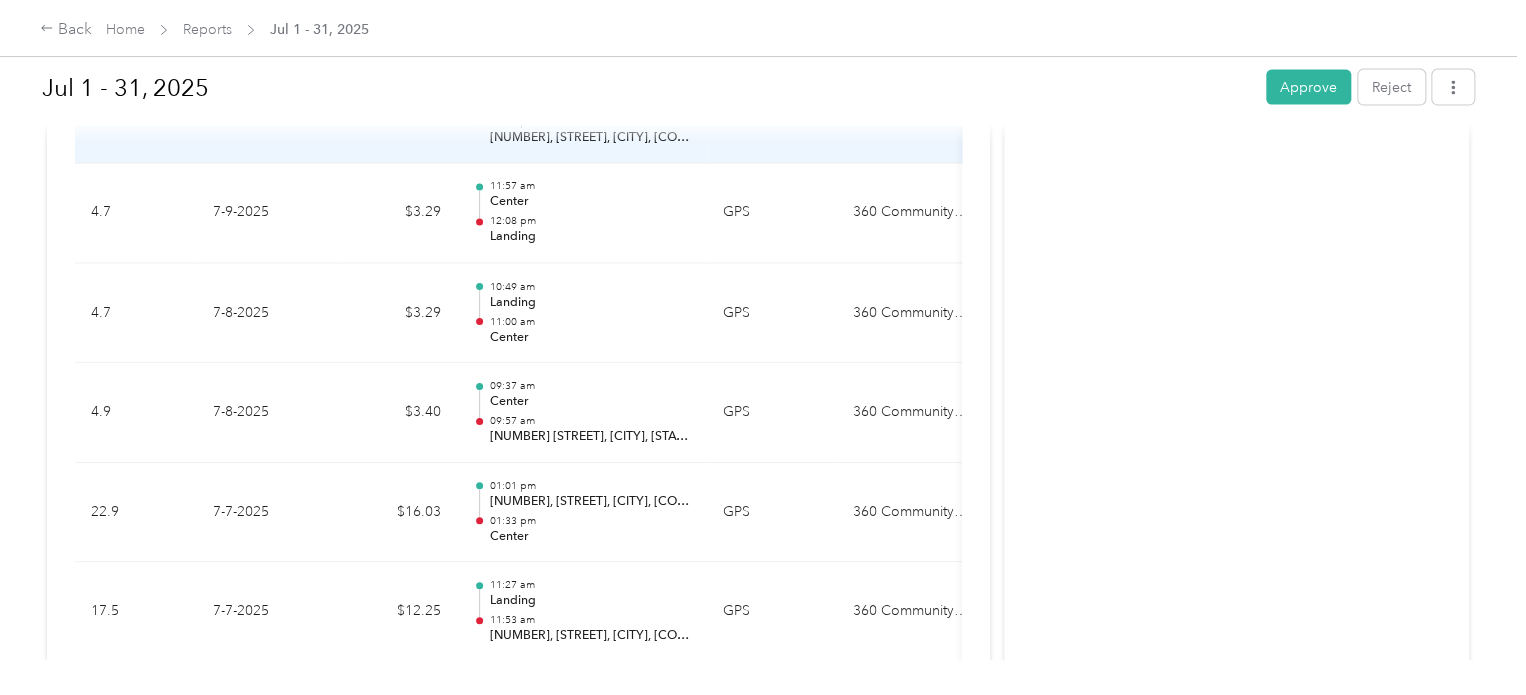 scroll, scrollTop: 2492, scrollLeft: 0, axis: vertical 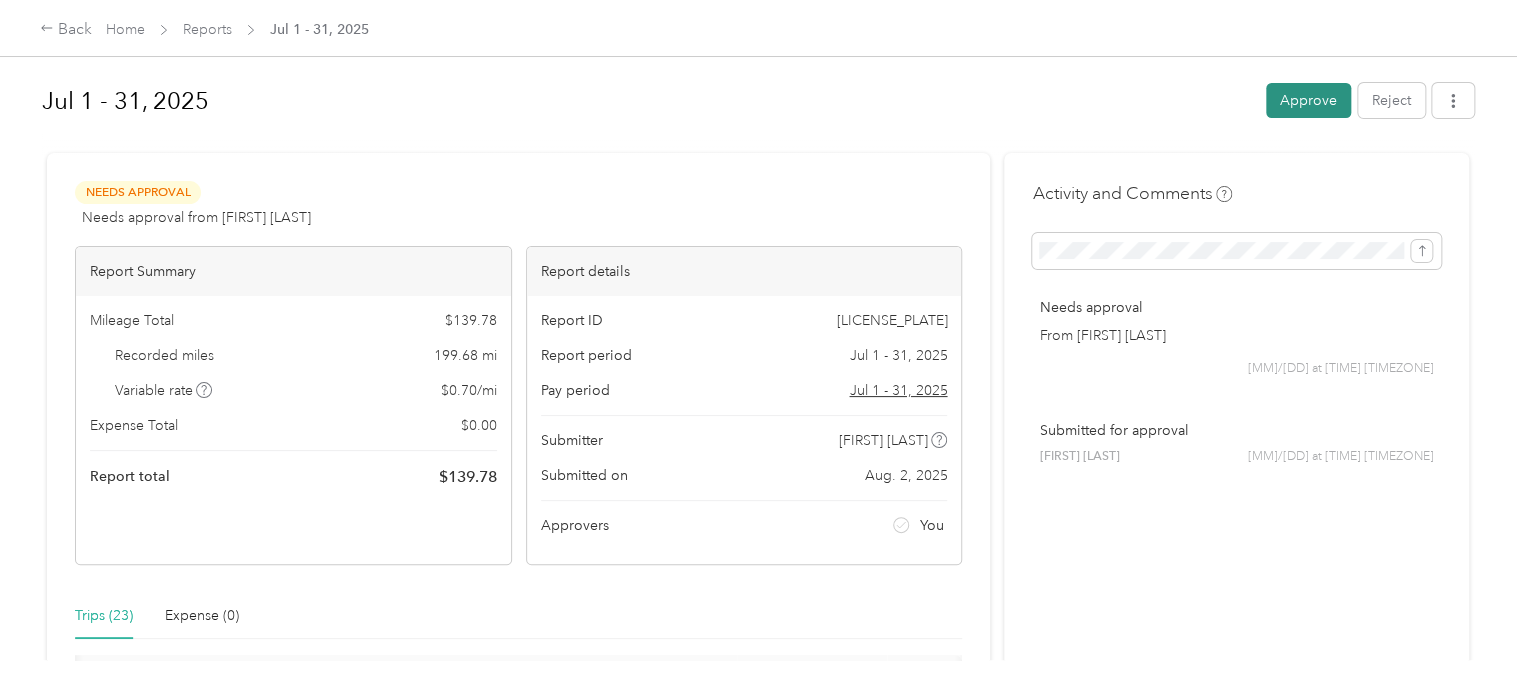 click on "Approve" at bounding box center [1308, 100] 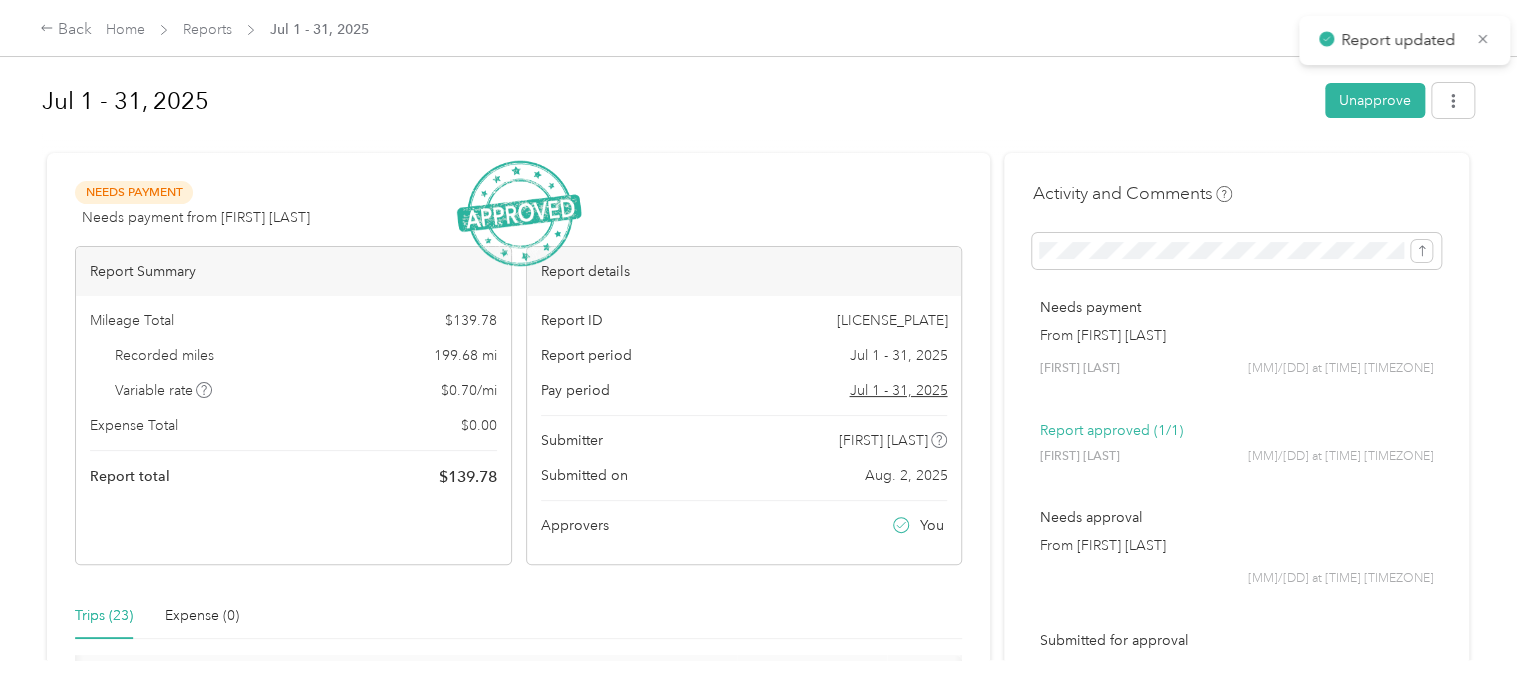 click on "Back Home Reports Jul 1 - 31, 2025" at bounding box center [763, 28] 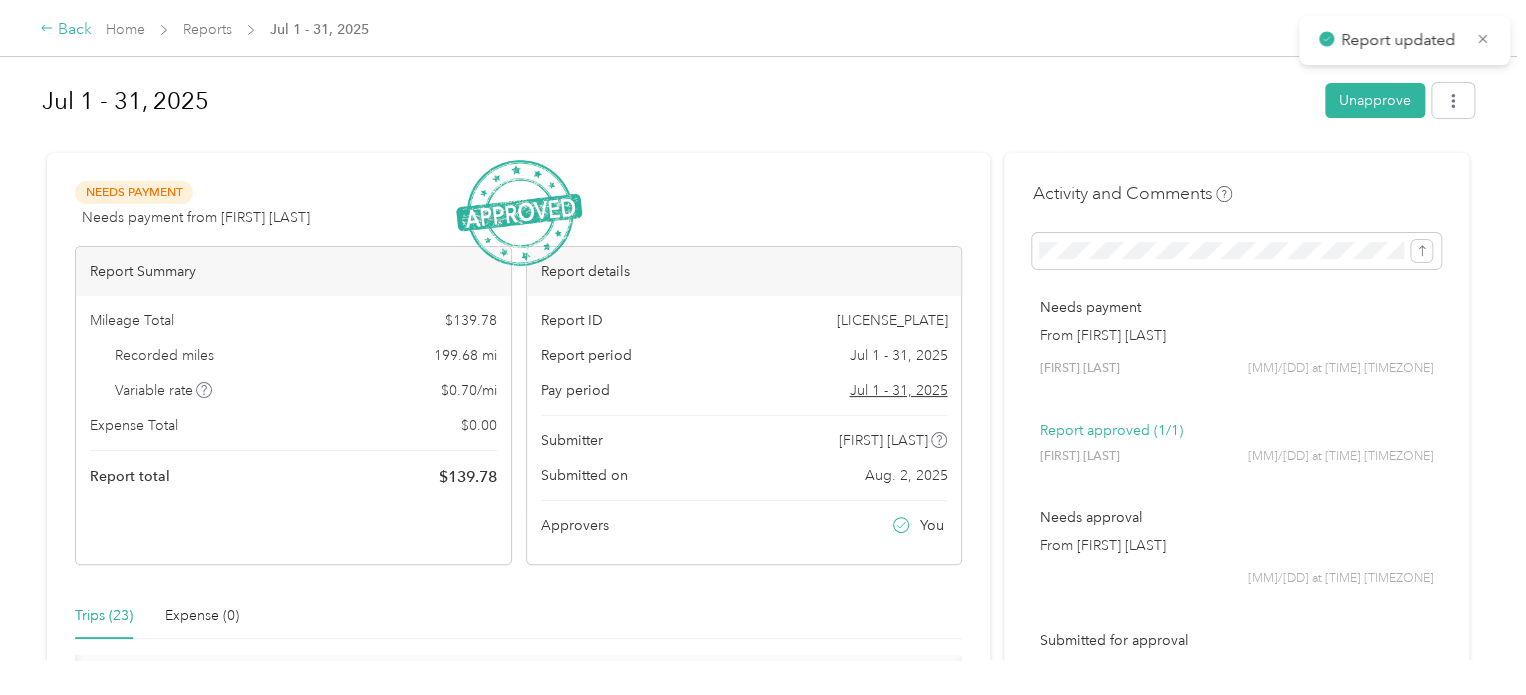 click 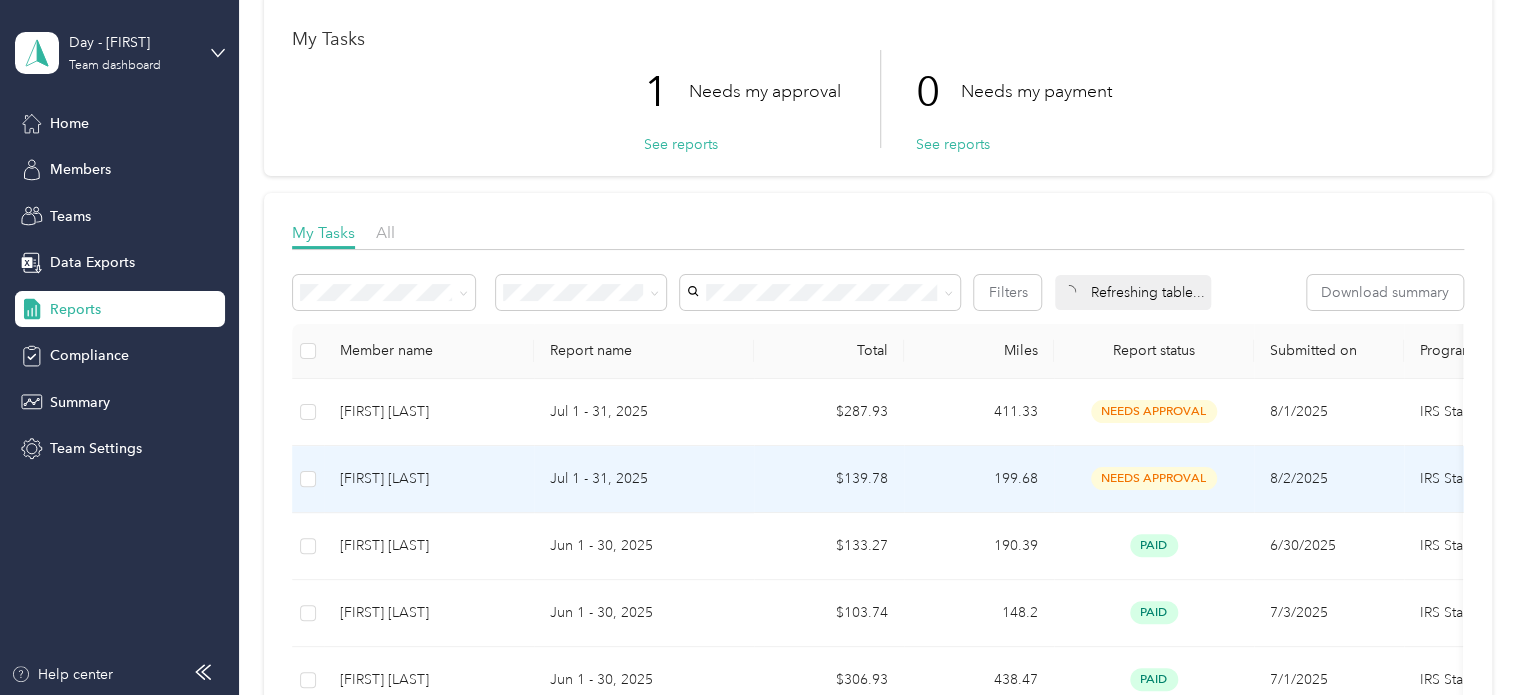 scroll, scrollTop: 200, scrollLeft: 0, axis: vertical 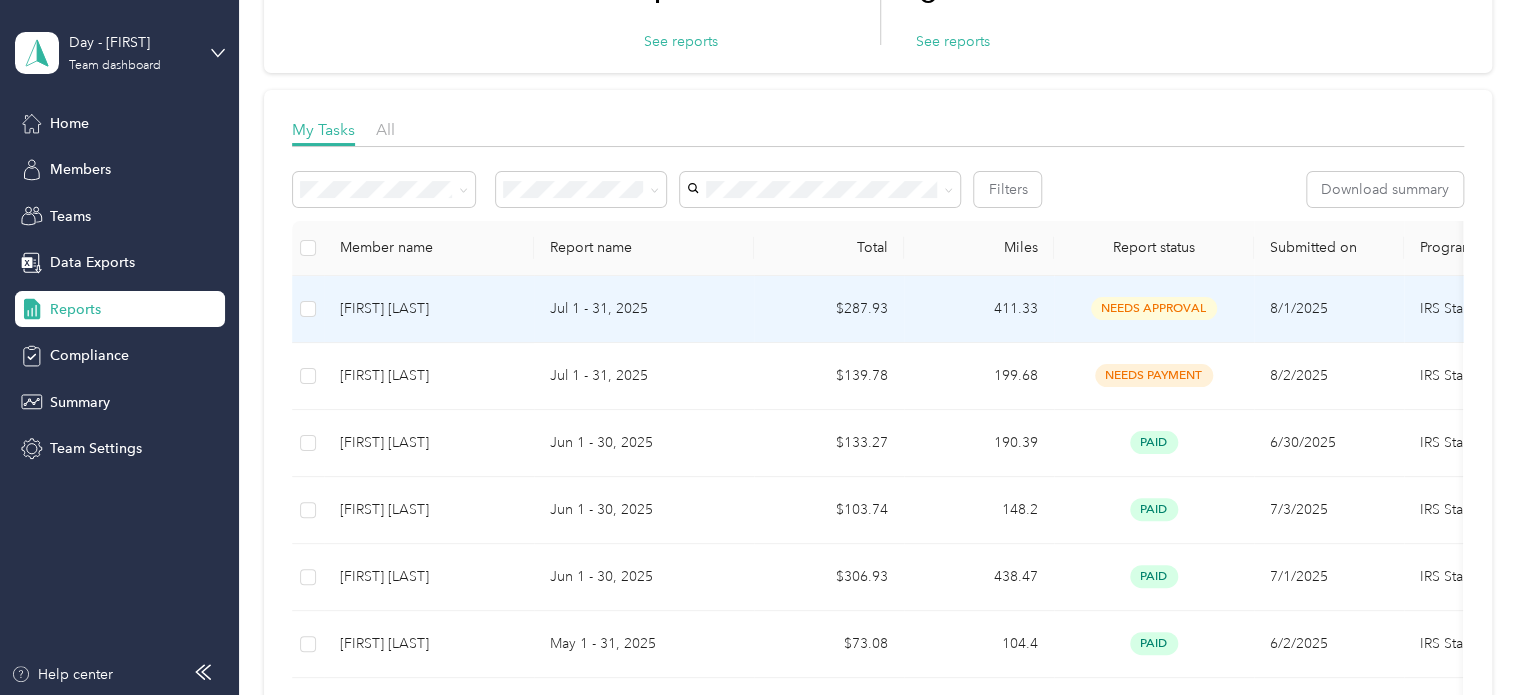 click on "$287.93" at bounding box center [829, 309] 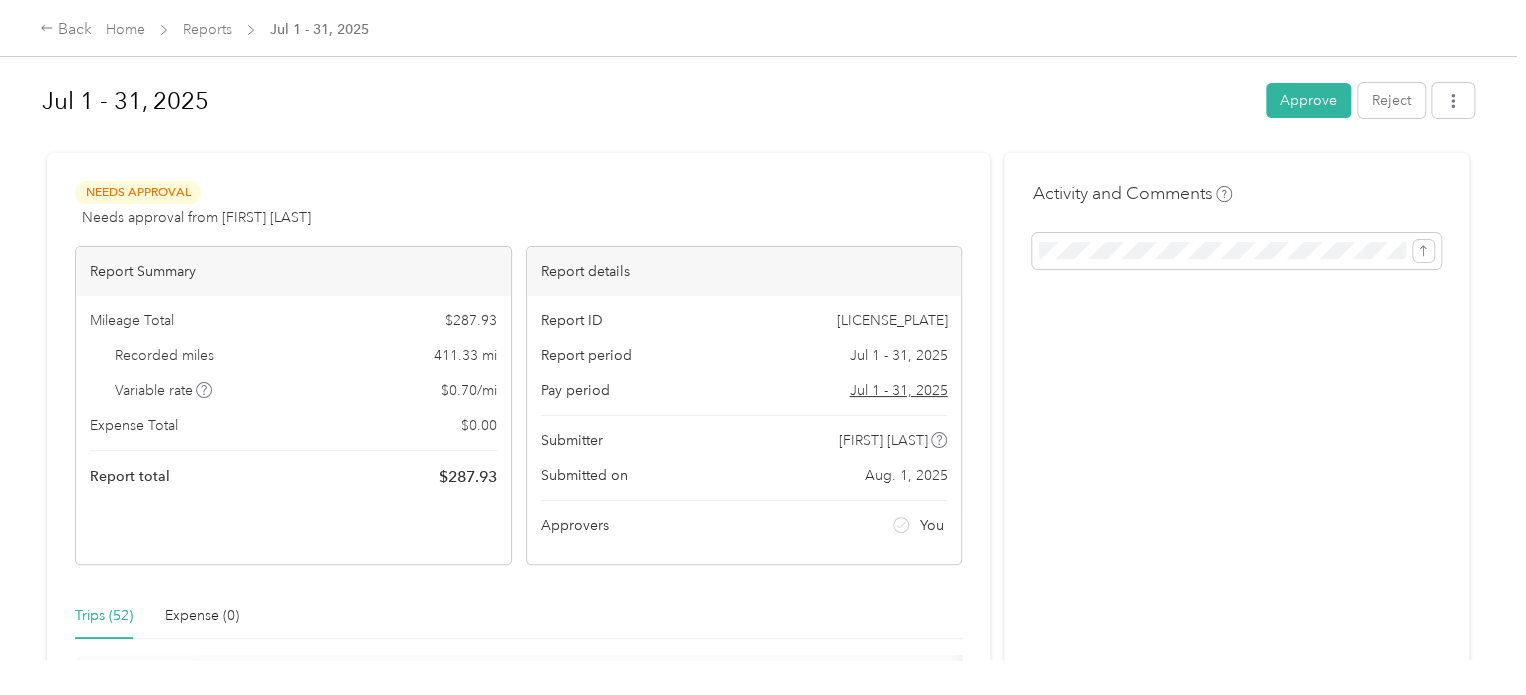 scroll, scrollTop: 0, scrollLeft: 0, axis: both 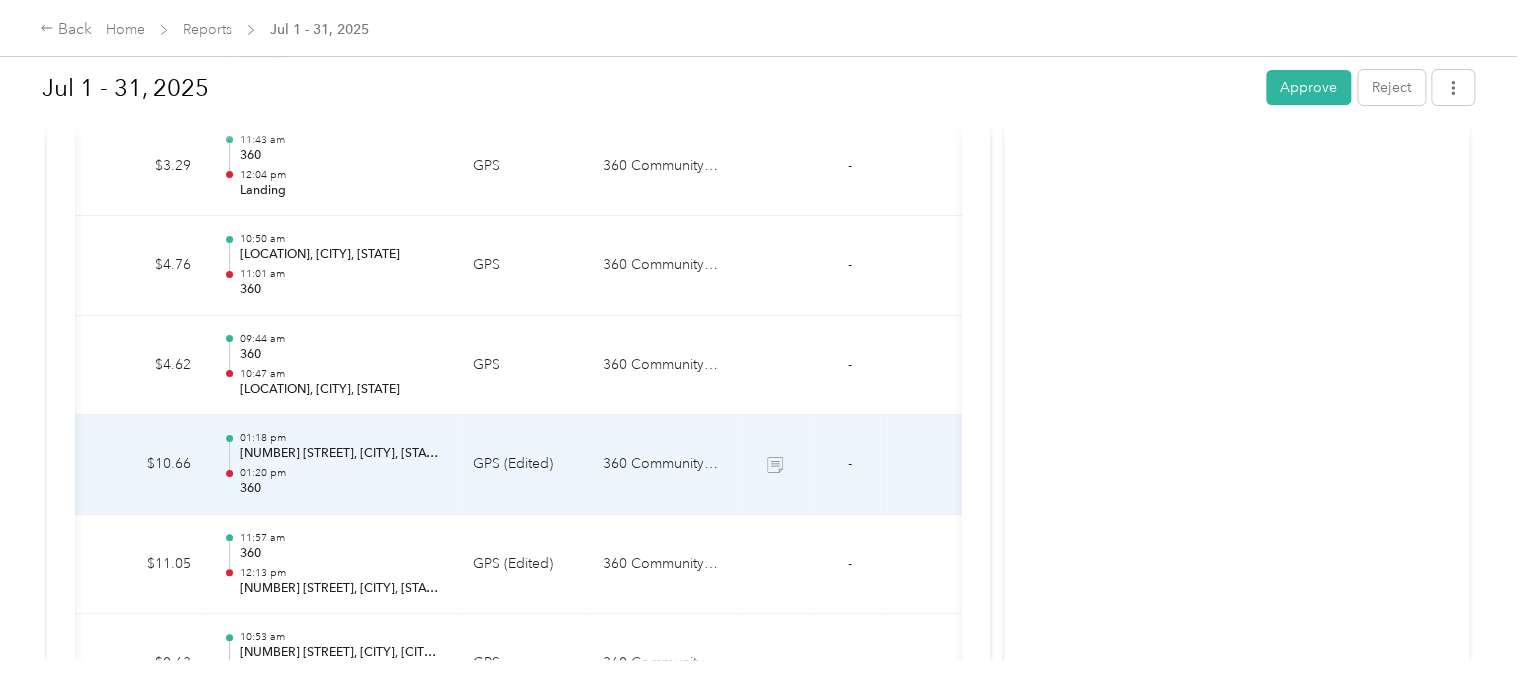 click at bounding box center [774, 465] 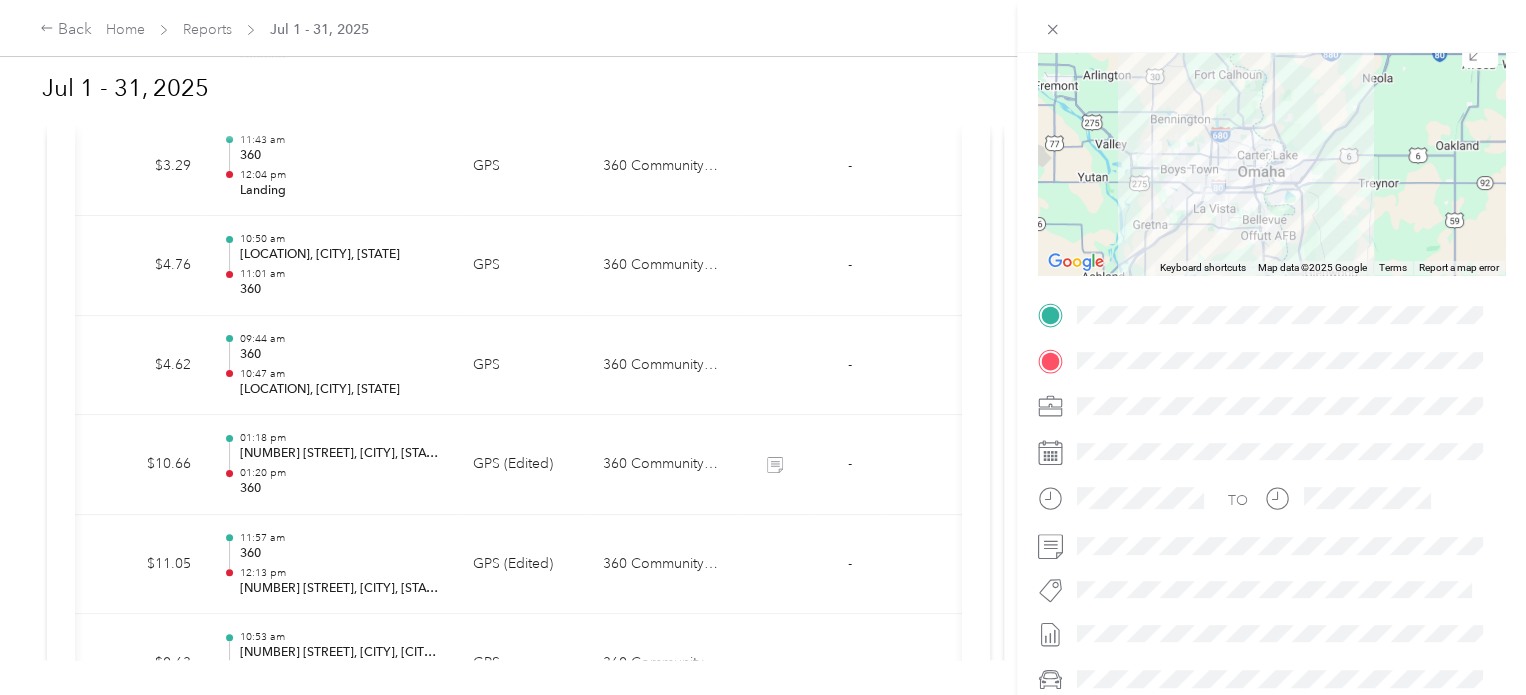 scroll, scrollTop: 0, scrollLeft: 0, axis: both 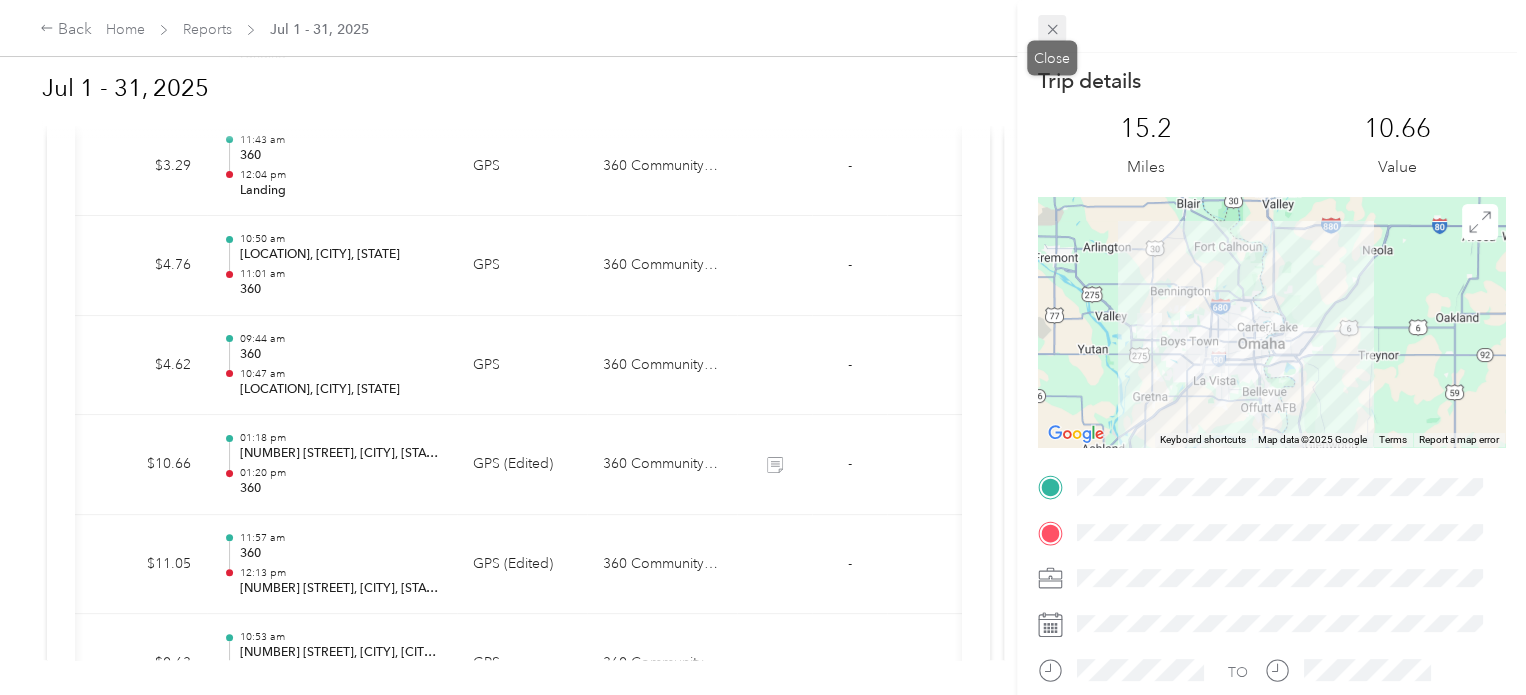 click 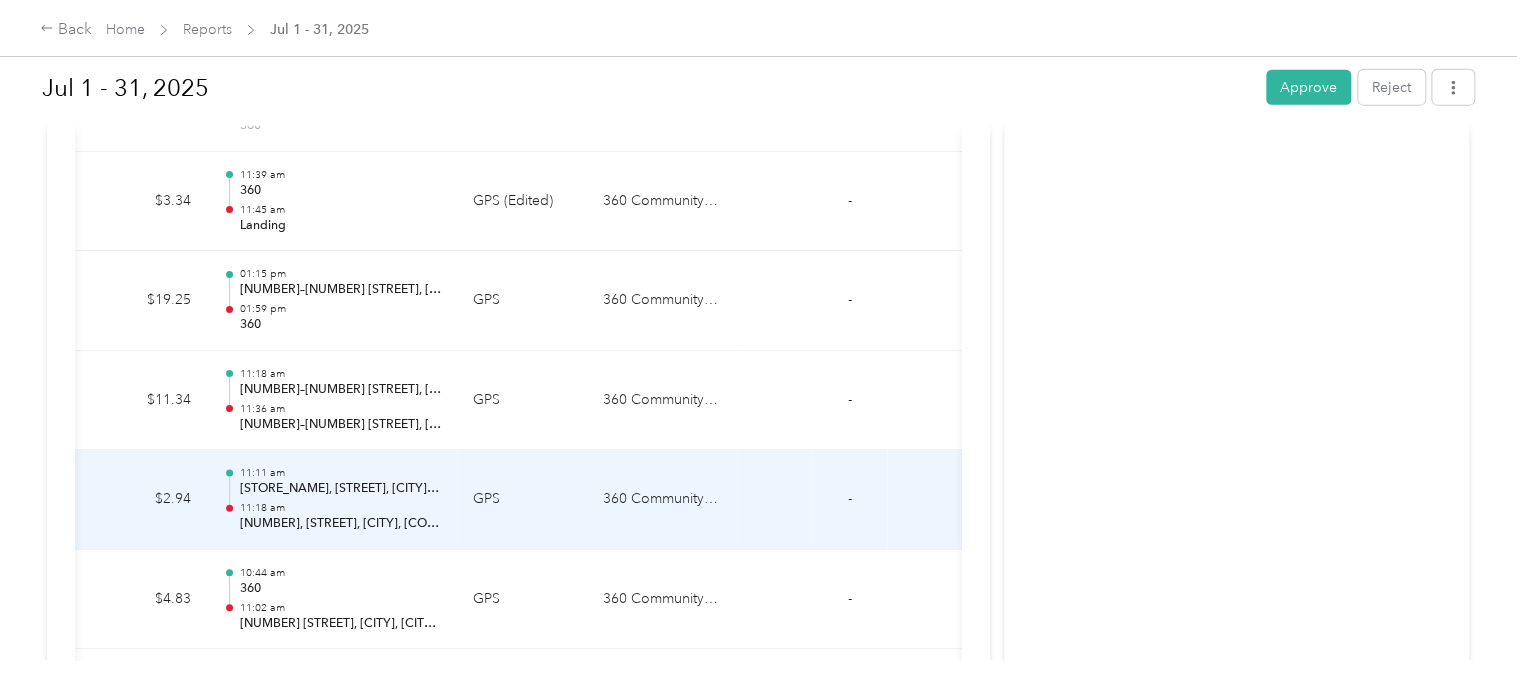 scroll, scrollTop: 2871, scrollLeft: 0, axis: vertical 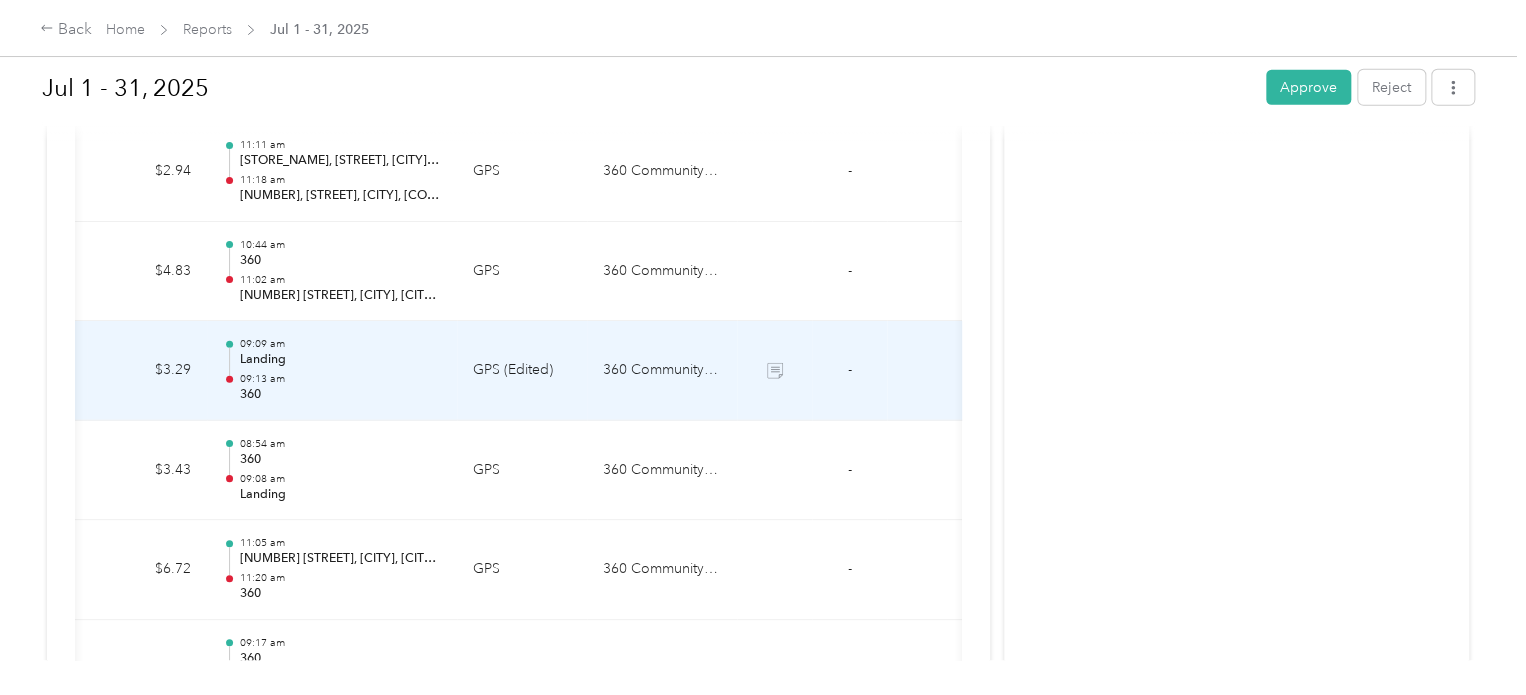 click 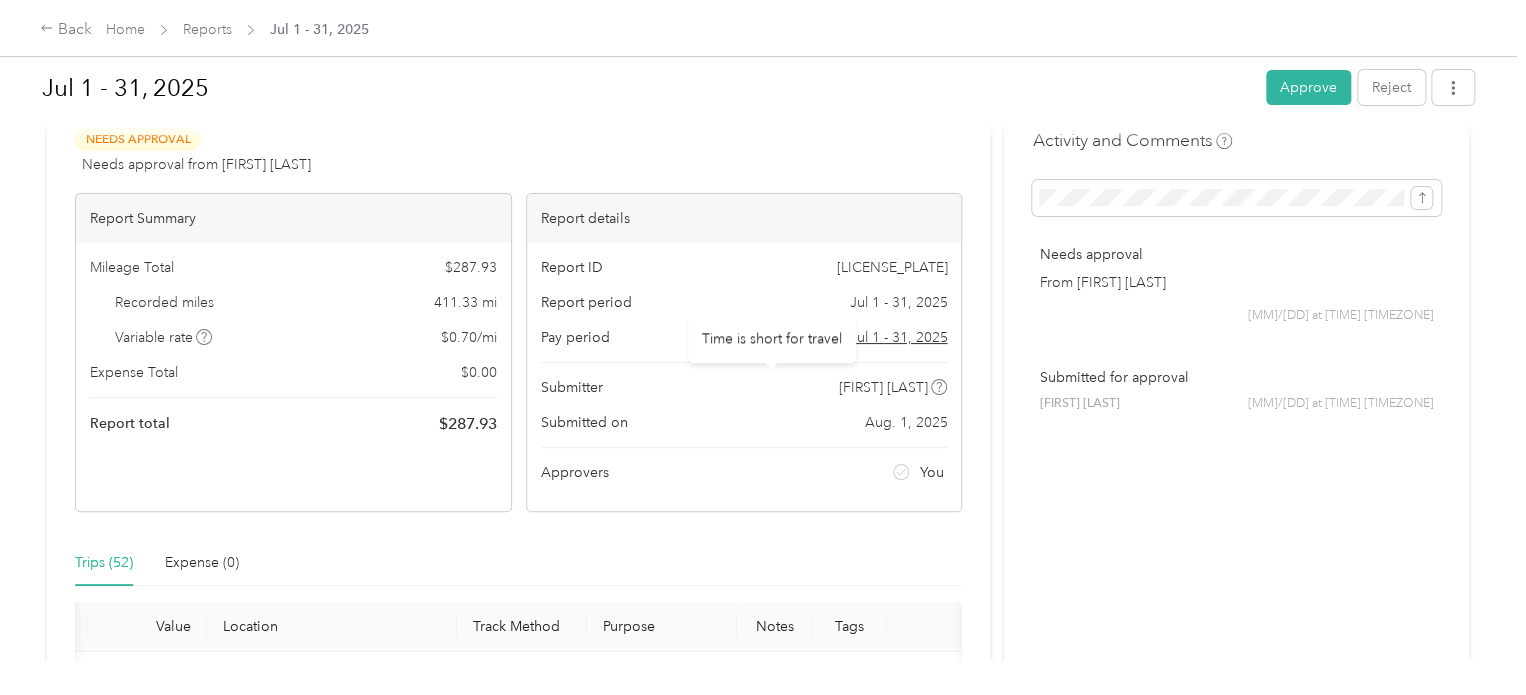 scroll, scrollTop: 0, scrollLeft: 0, axis: both 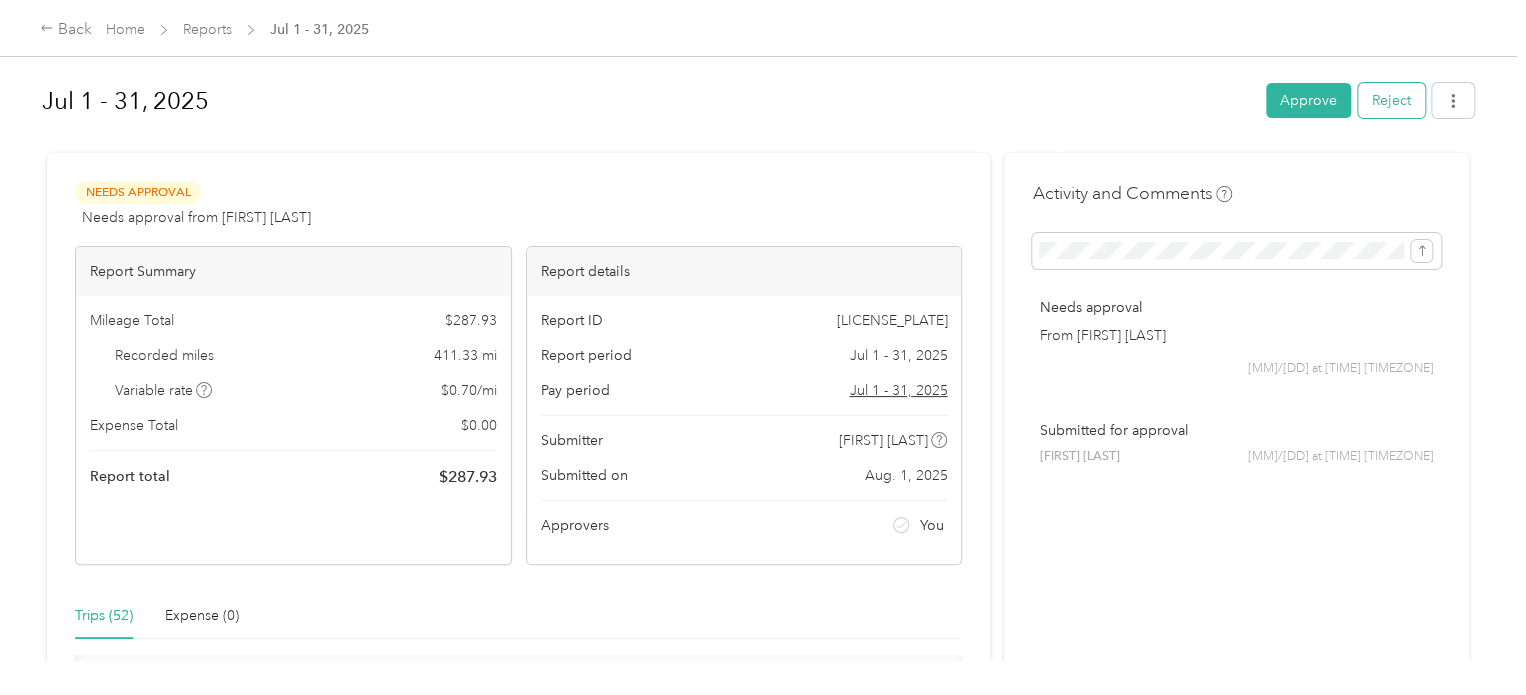 click on "Reject" at bounding box center [1391, 100] 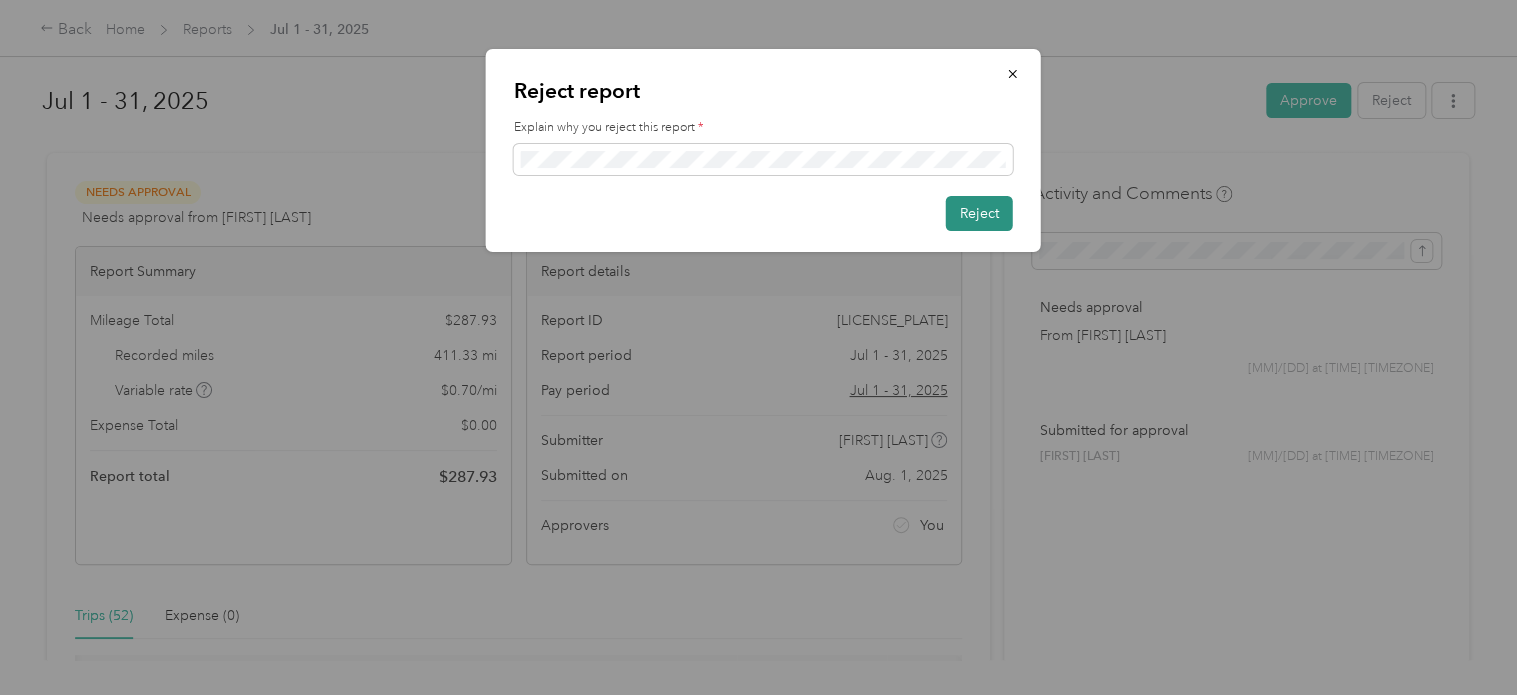 click on "Reject" at bounding box center [979, 213] 